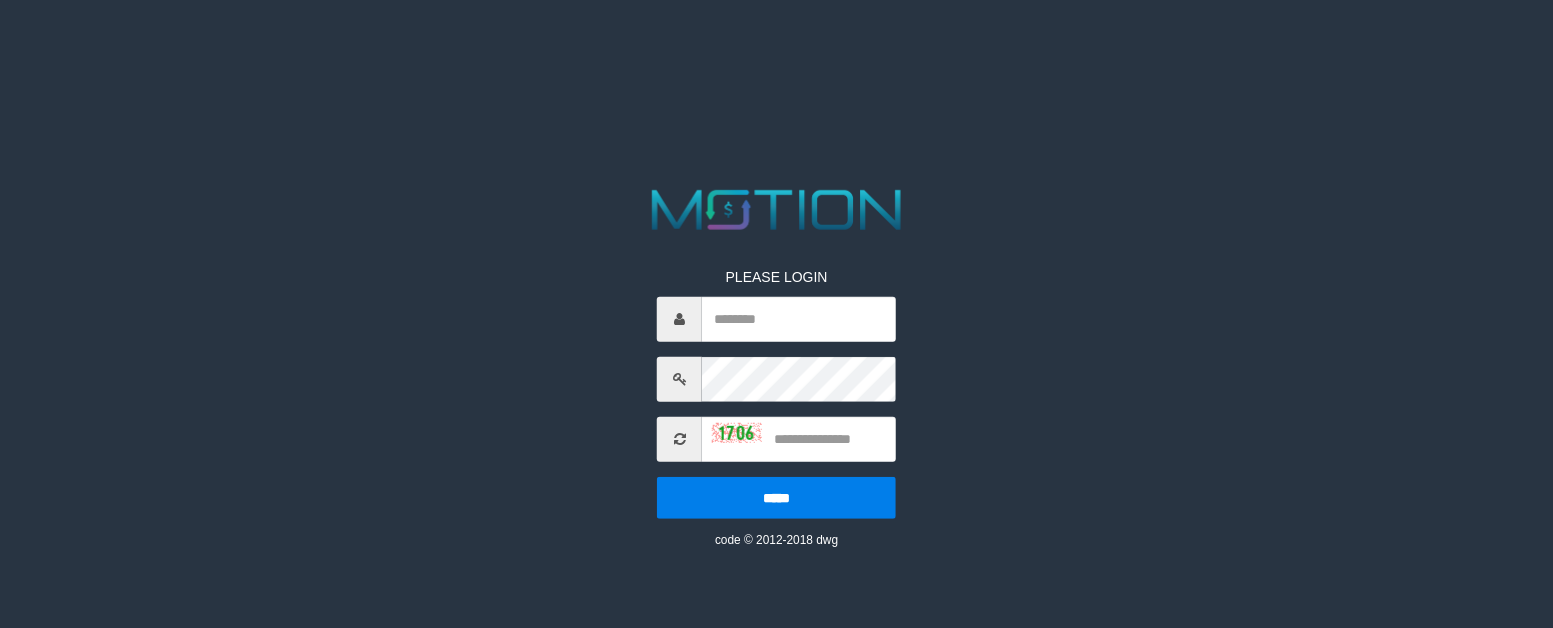 scroll, scrollTop: 0, scrollLeft: 0, axis: both 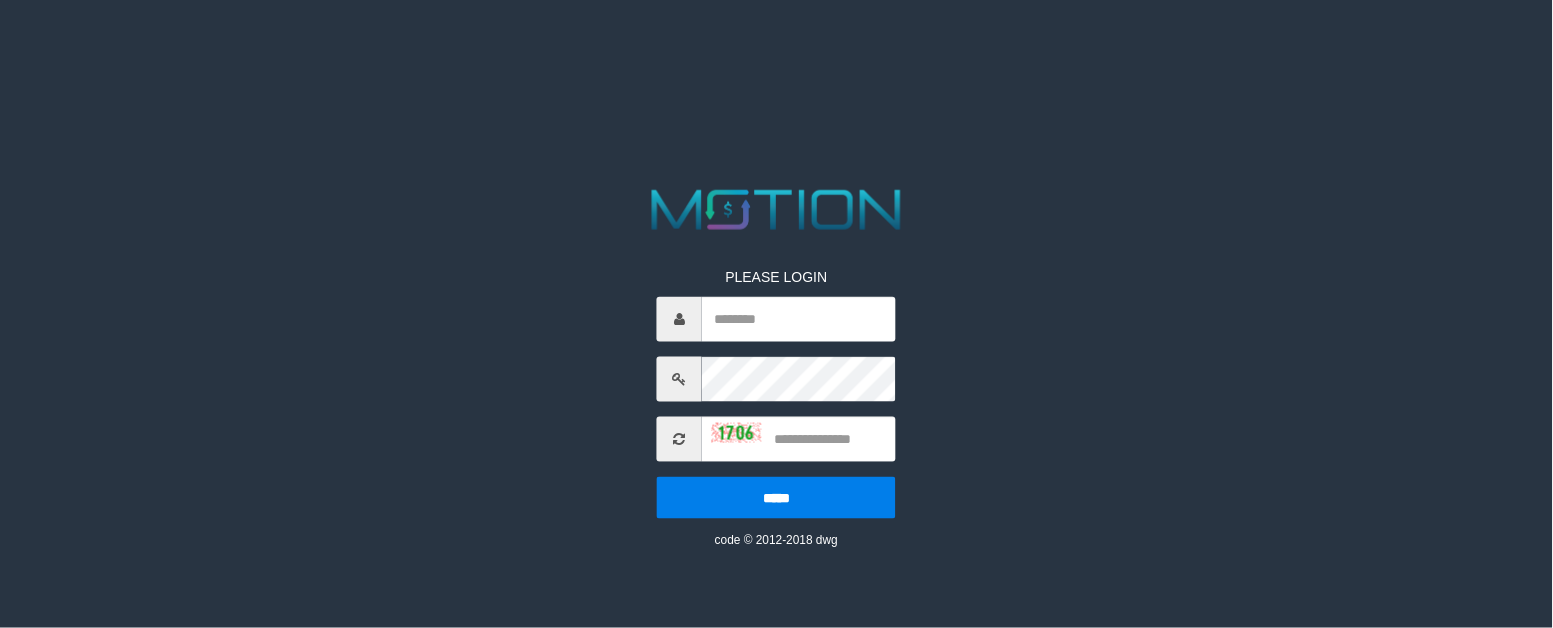 click on "PLEASE LOGIN
*****
code © 2012-2018 dwg" at bounding box center (776, 366) 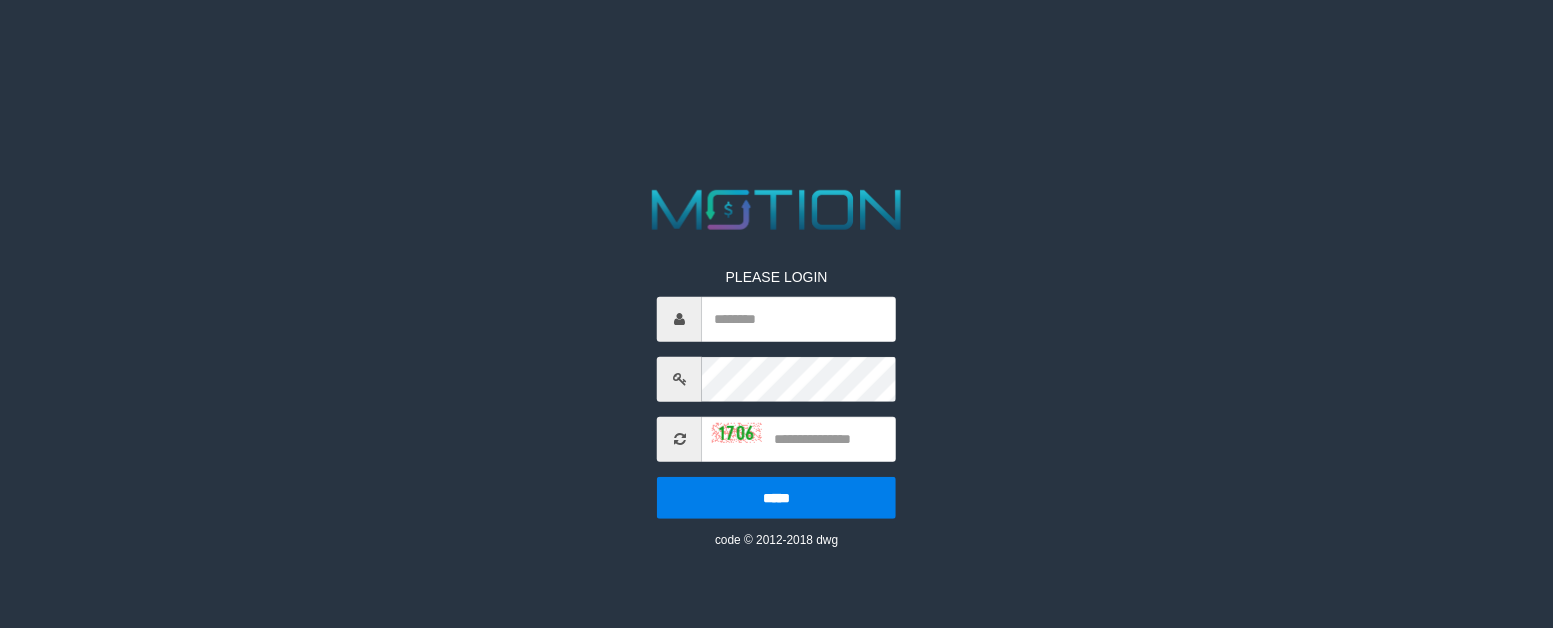 scroll, scrollTop: 0, scrollLeft: 0, axis: both 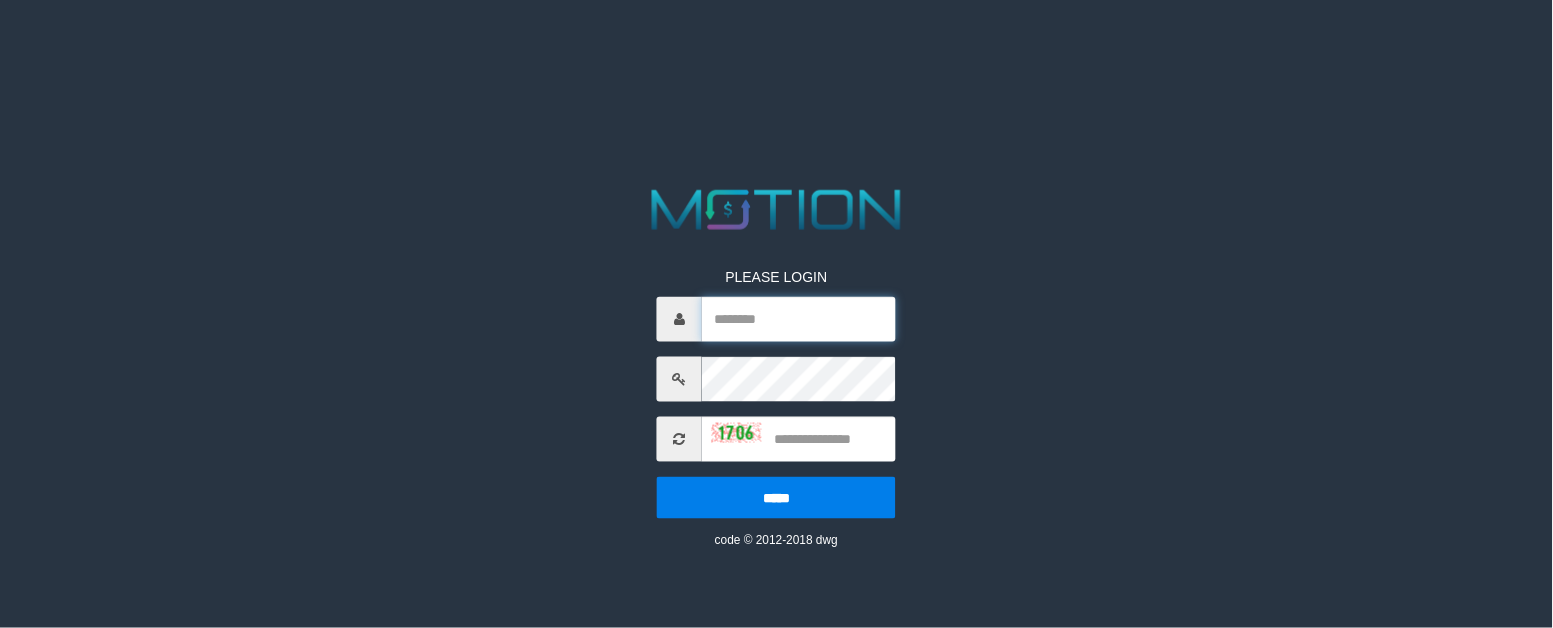 click at bounding box center (799, 318) 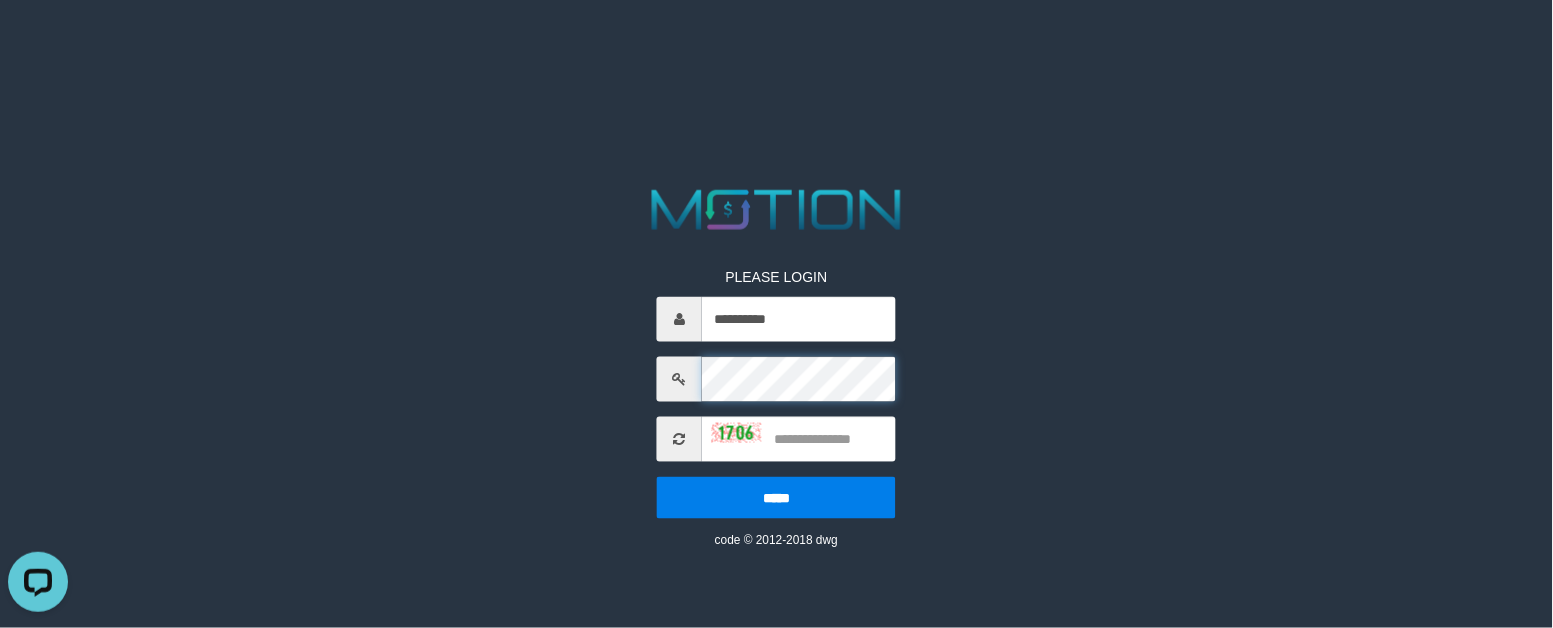 scroll, scrollTop: 0, scrollLeft: 0, axis: both 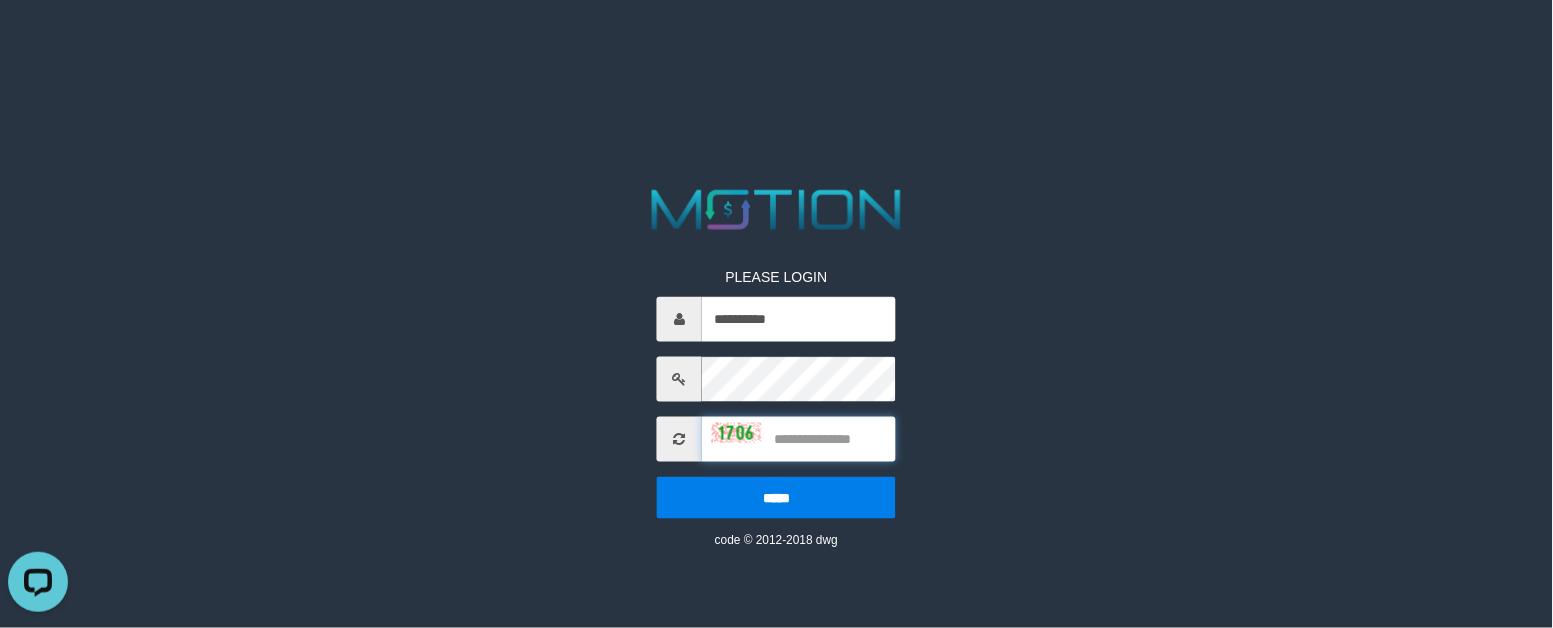 click at bounding box center [799, 438] 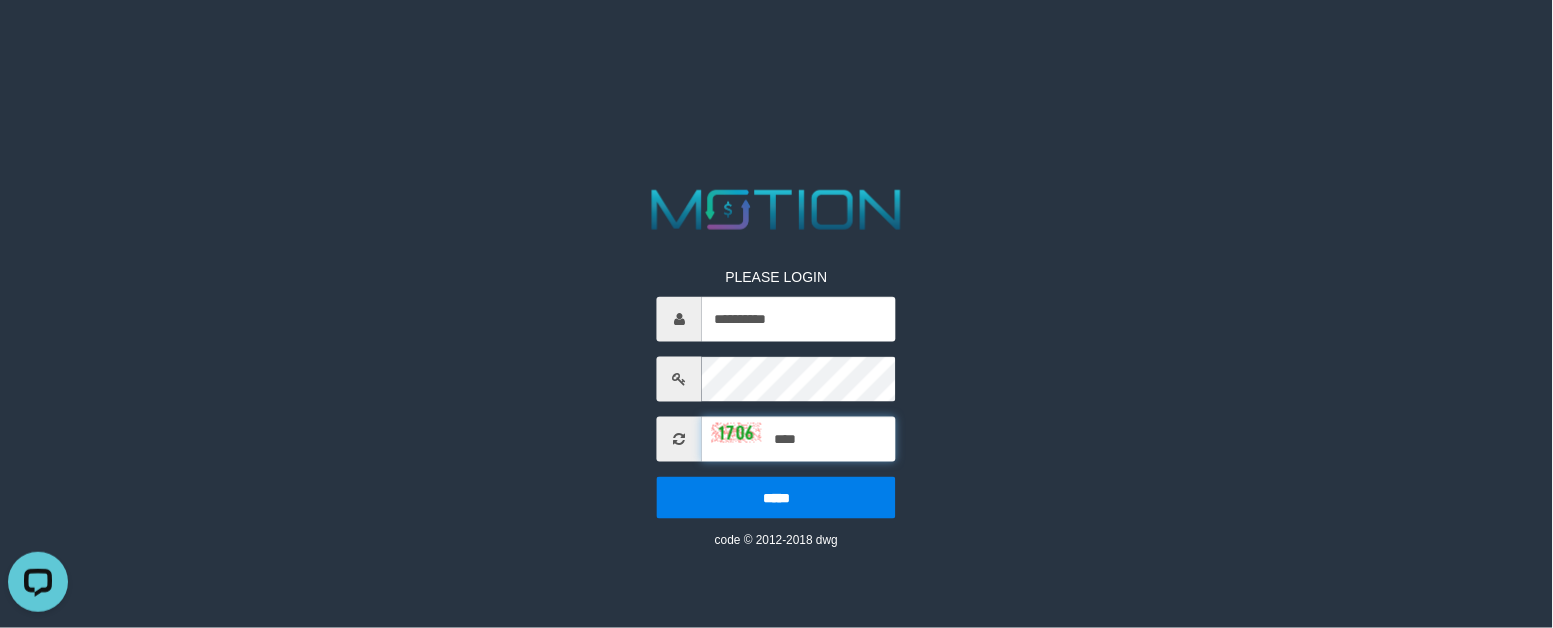 type on "****" 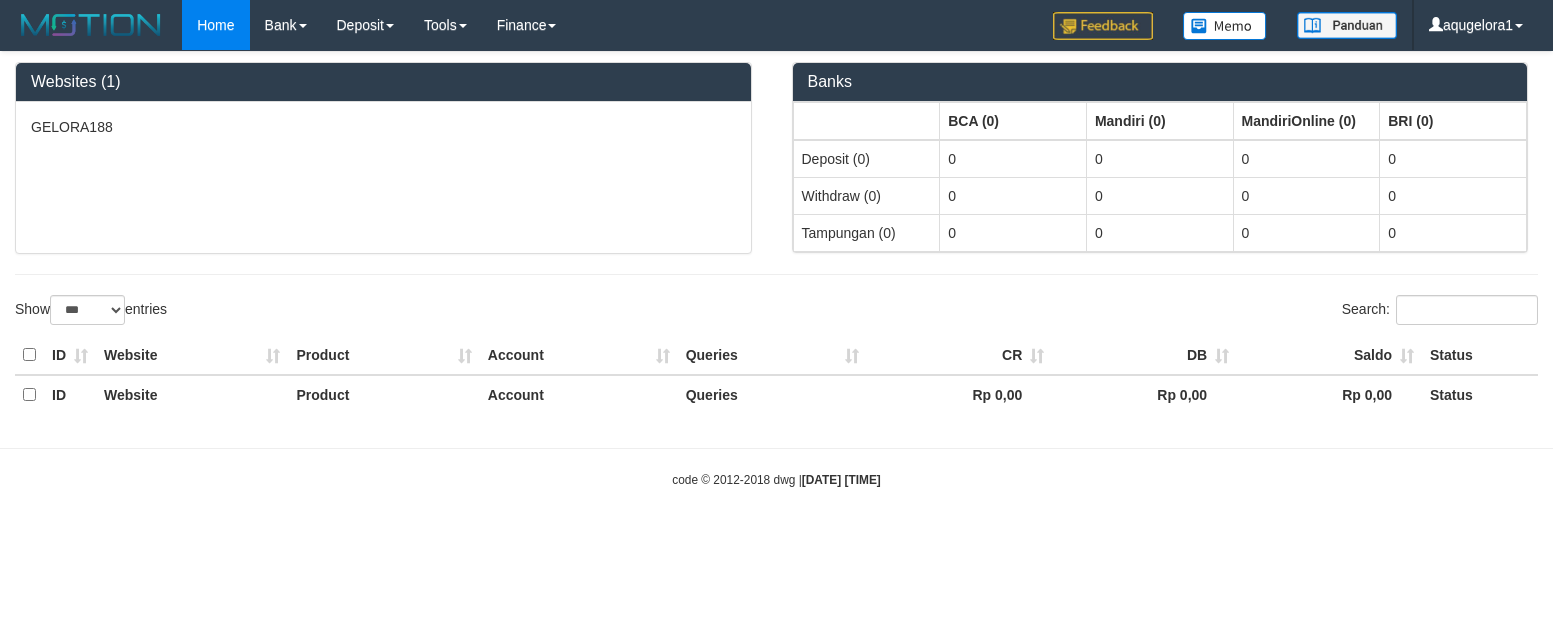 select on "***" 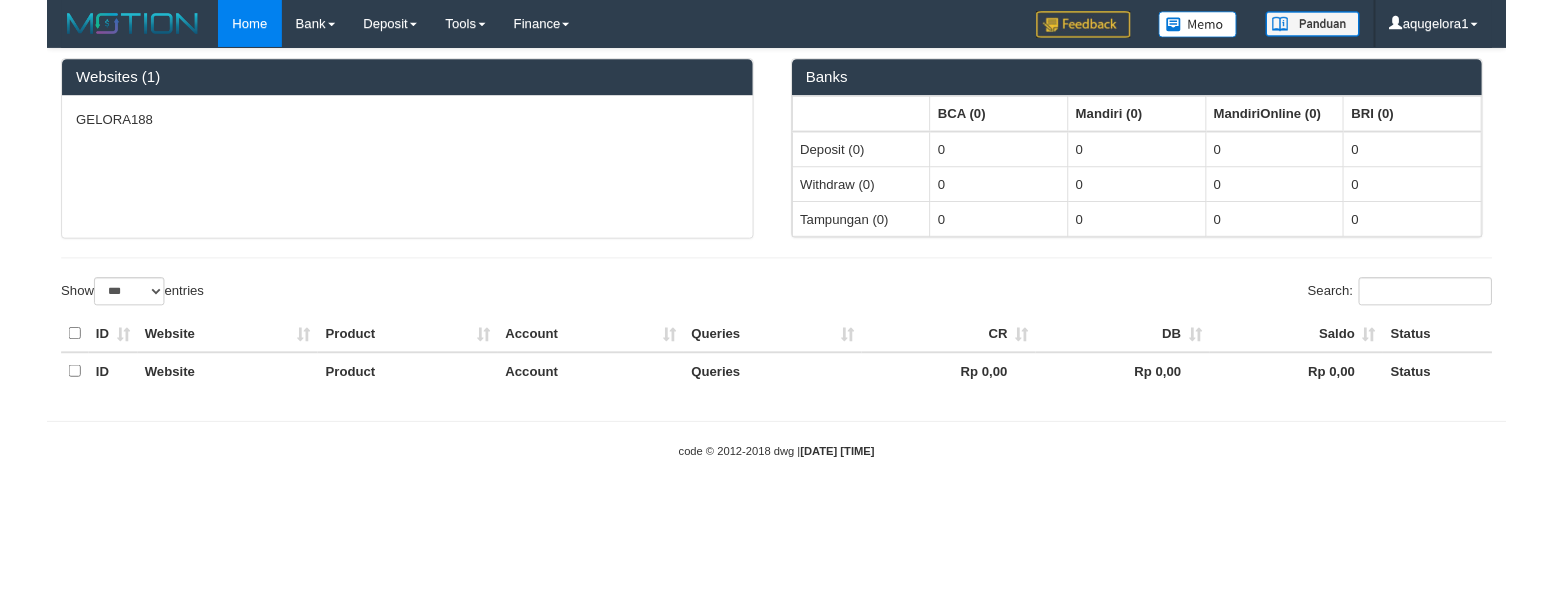 scroll, scrollTop: 0, scrollLeft: 0, axis: both 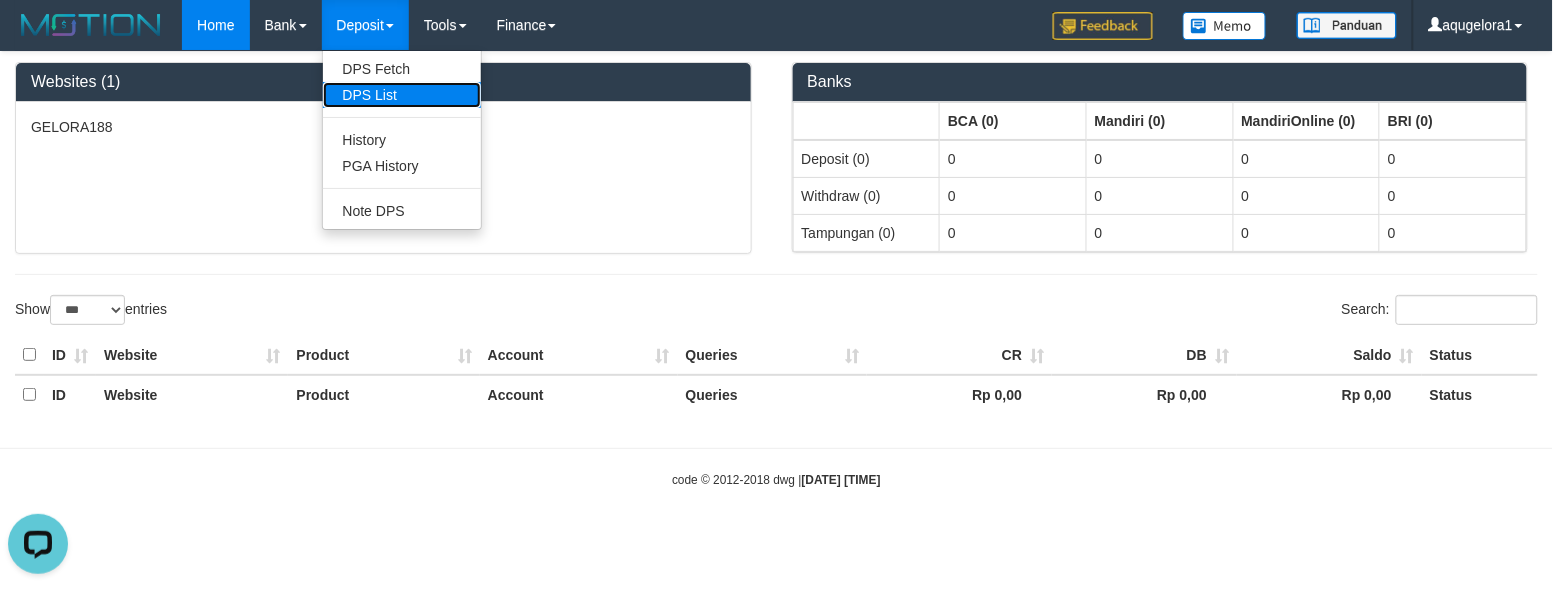 click on "DPS List" at bounding box center [402, 95] 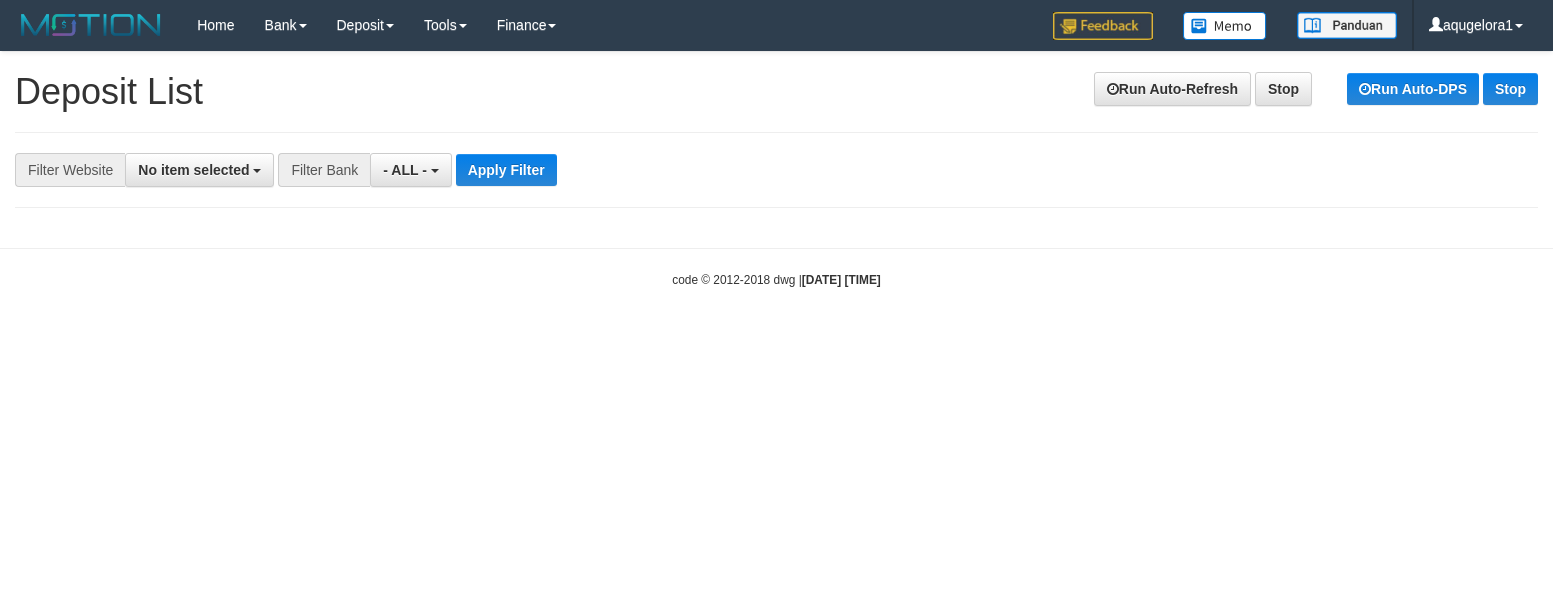 select 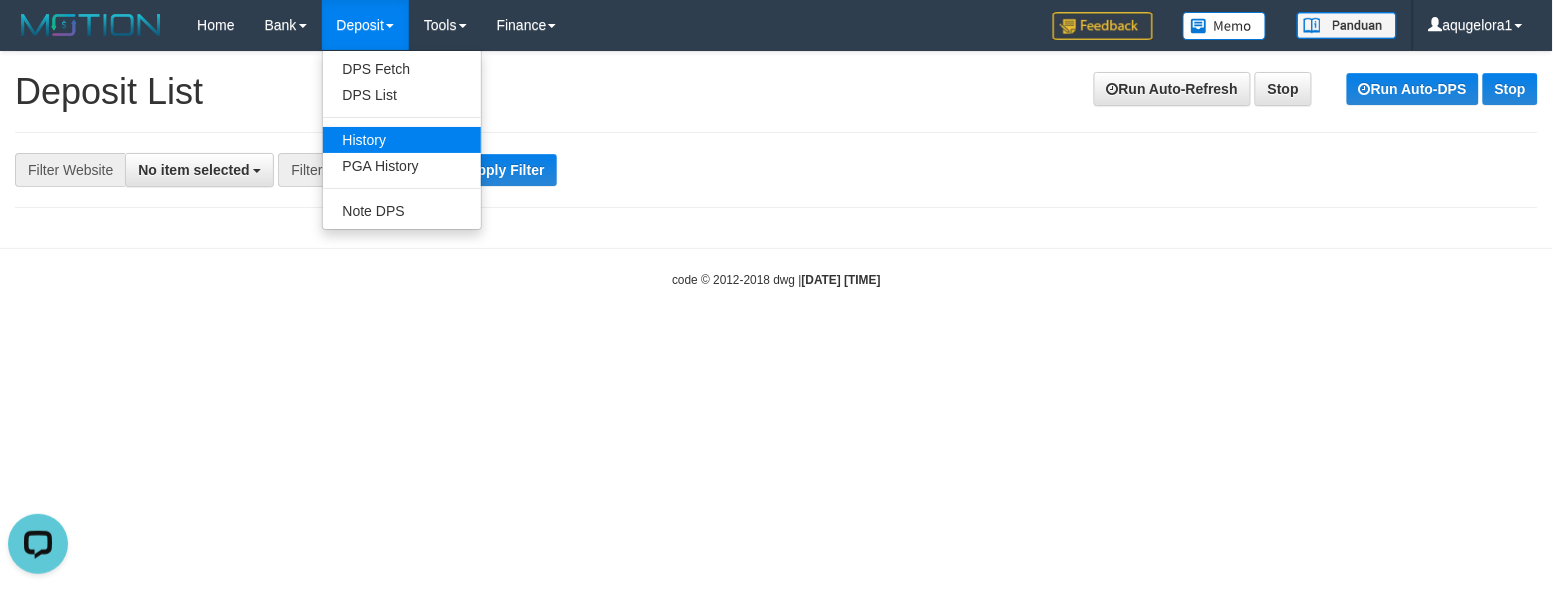 scroll, scrollTop: 0, scrollLeft: 0, axis: both 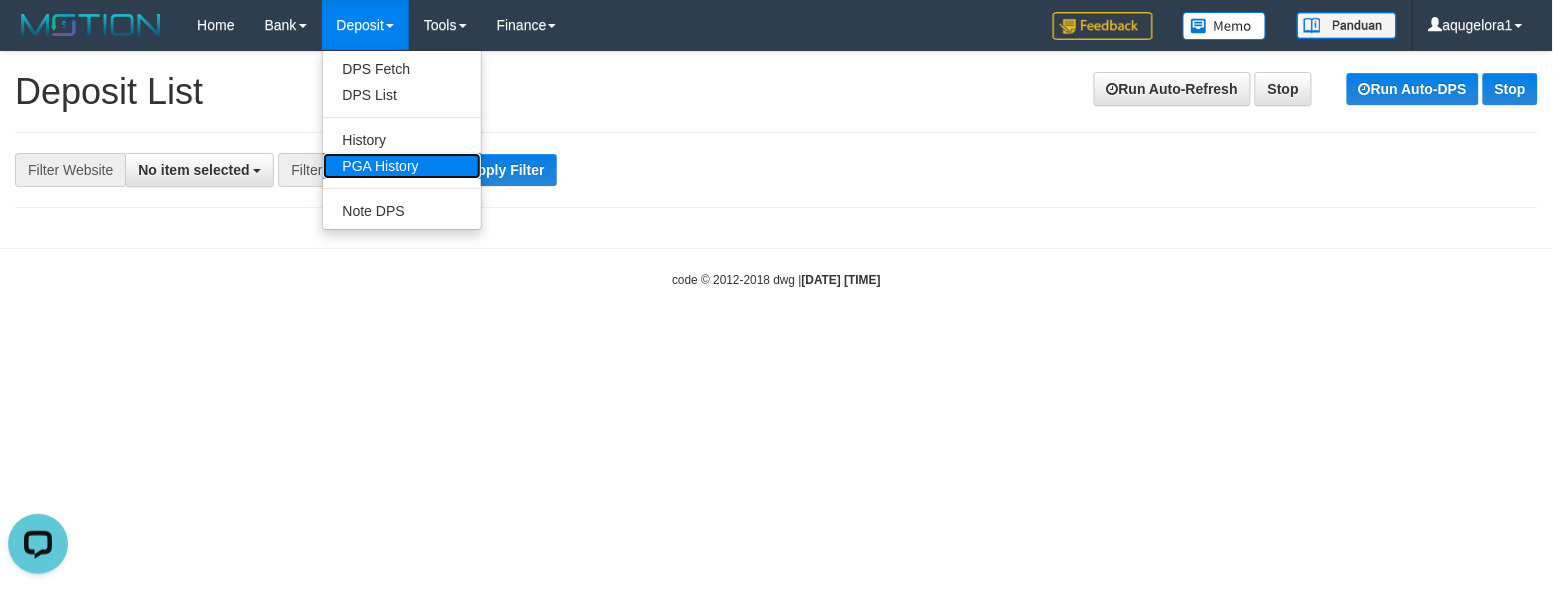click on "PGA History" at bounding box center [402, 166] 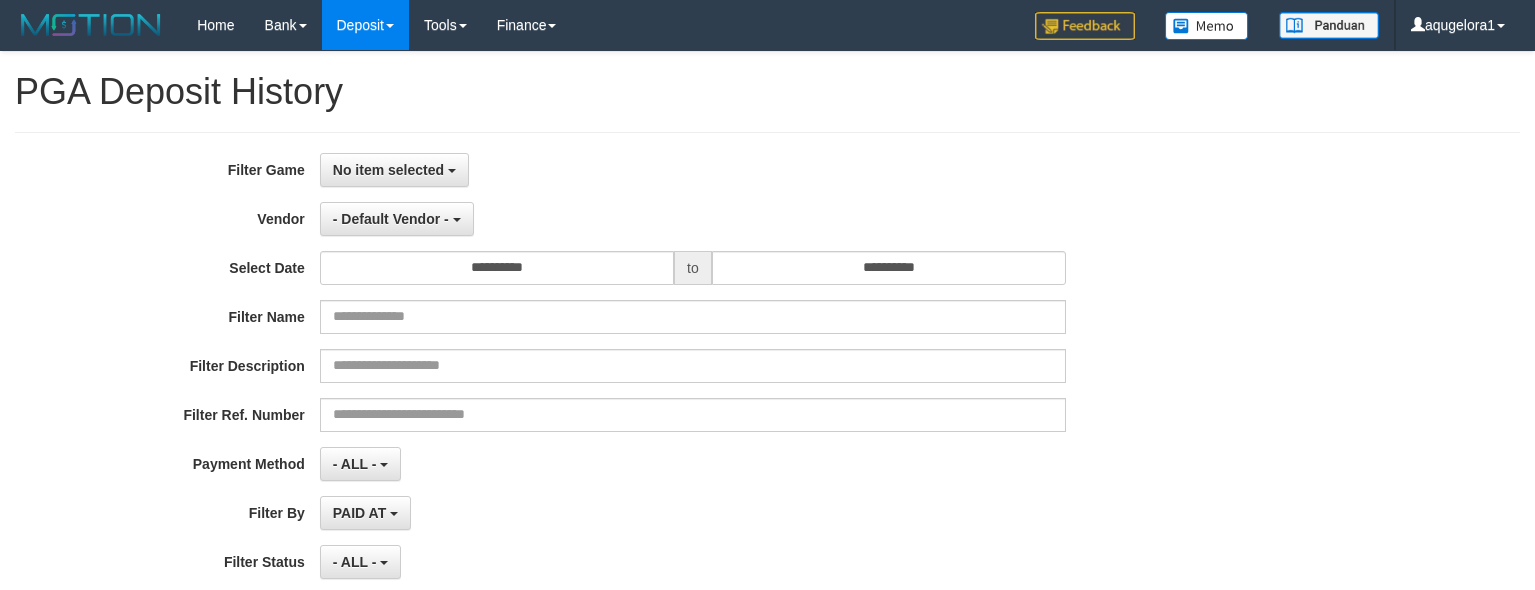 select 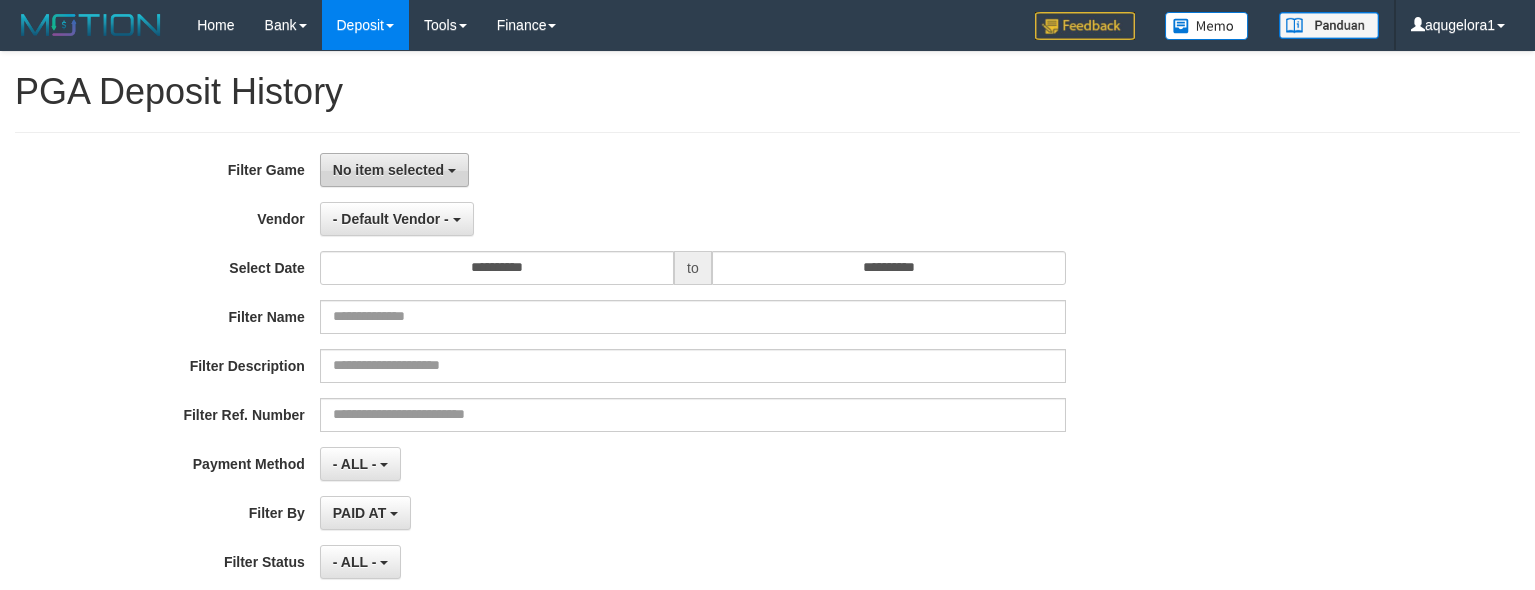 click on "No item selected" at bounding box center [388, 170] 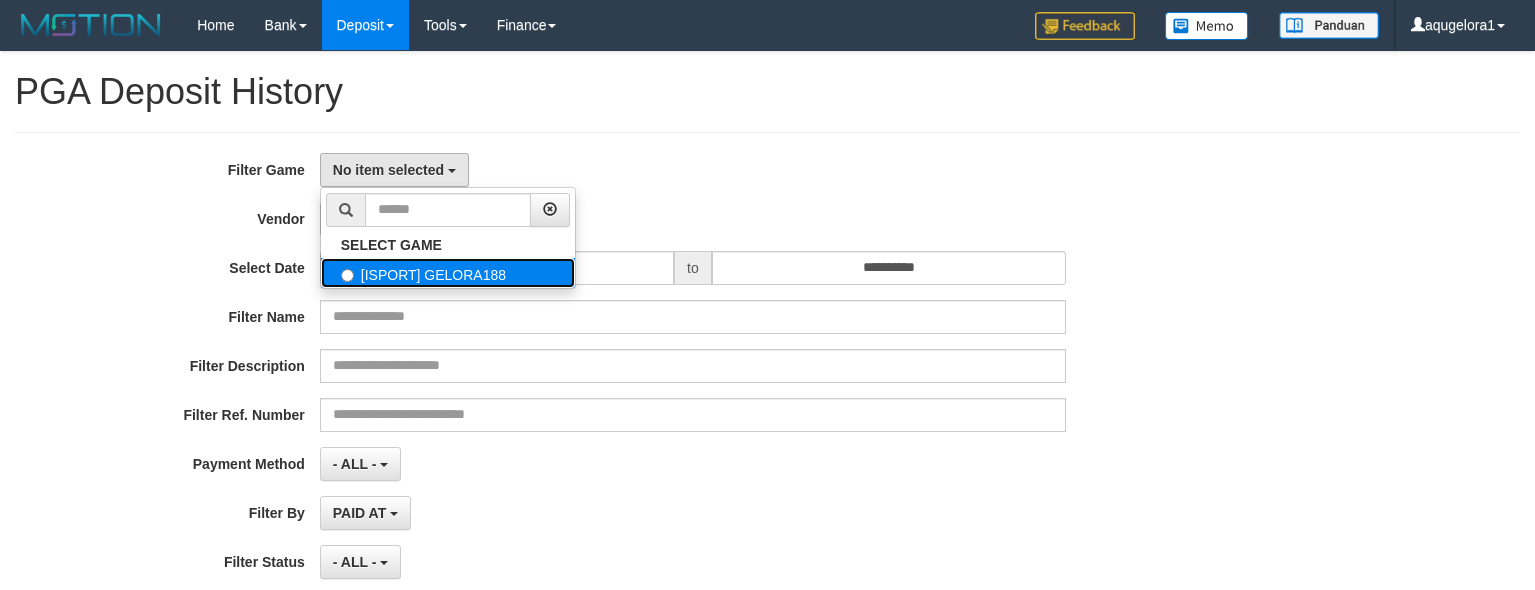 click on "[ISPORT] GELORA188" at bounding box center [448, 273] 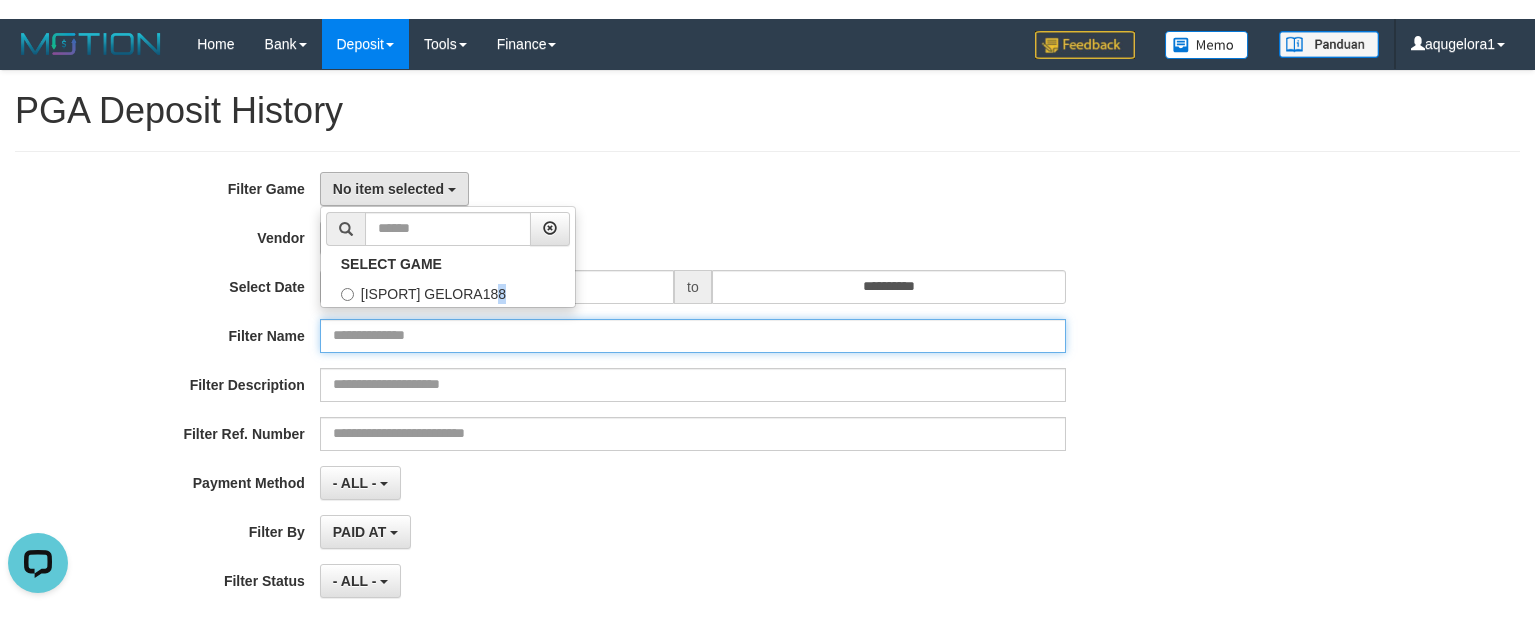 scroll, scrollTop: 0, scrollLeft: 0, axis: both 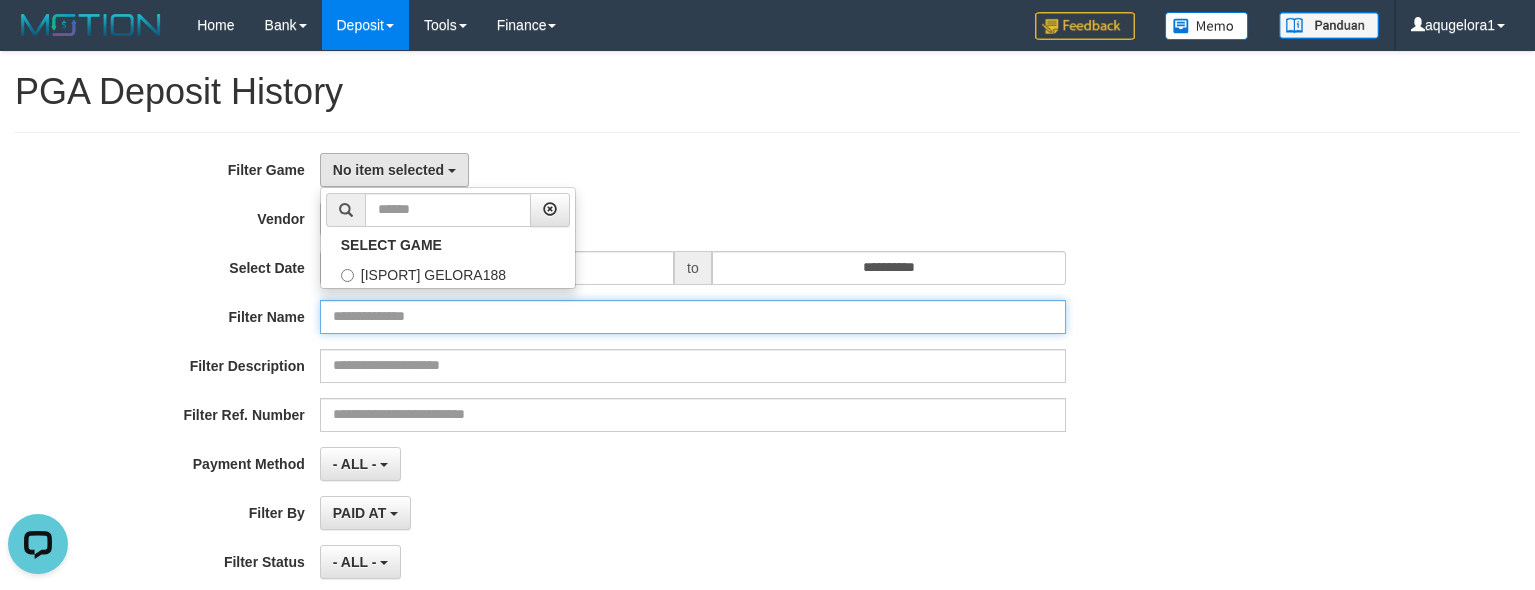 click at bounding box center (693, 317) 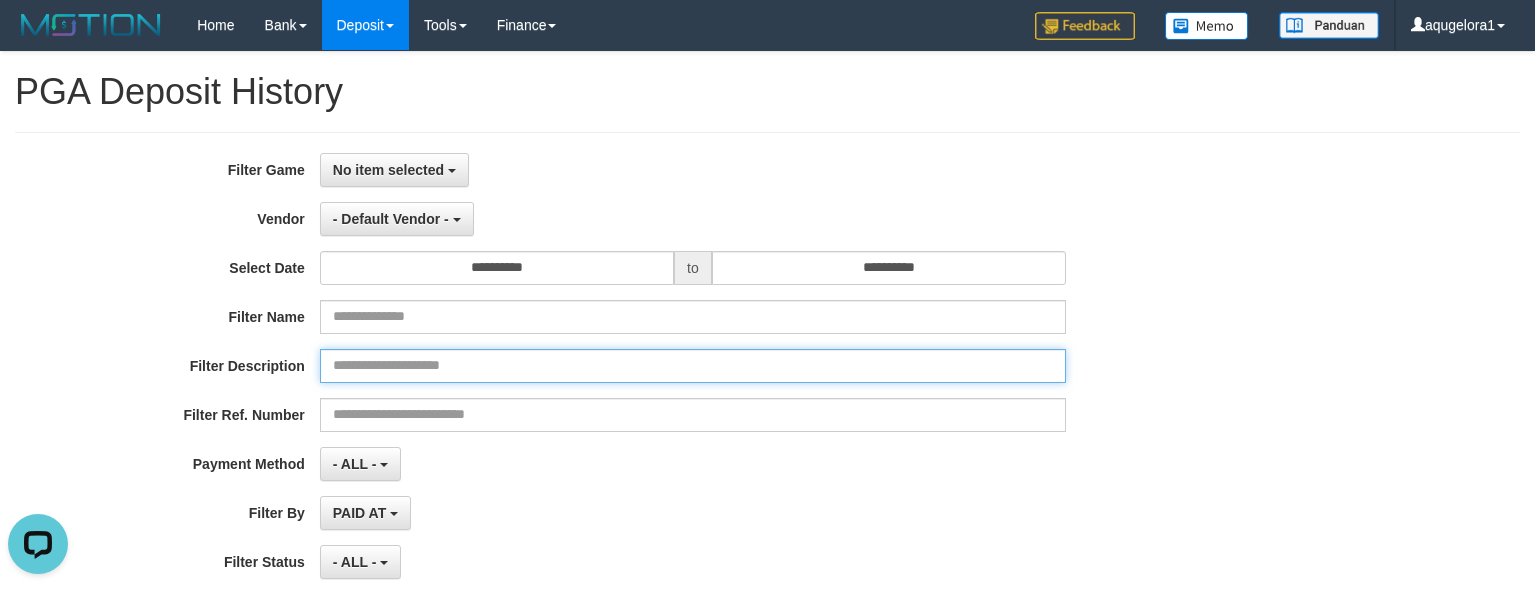 drag, startPoint x: 410, startPoint y: 356, endPoint x: 408, endPoint y: 372, distance: 16.124516 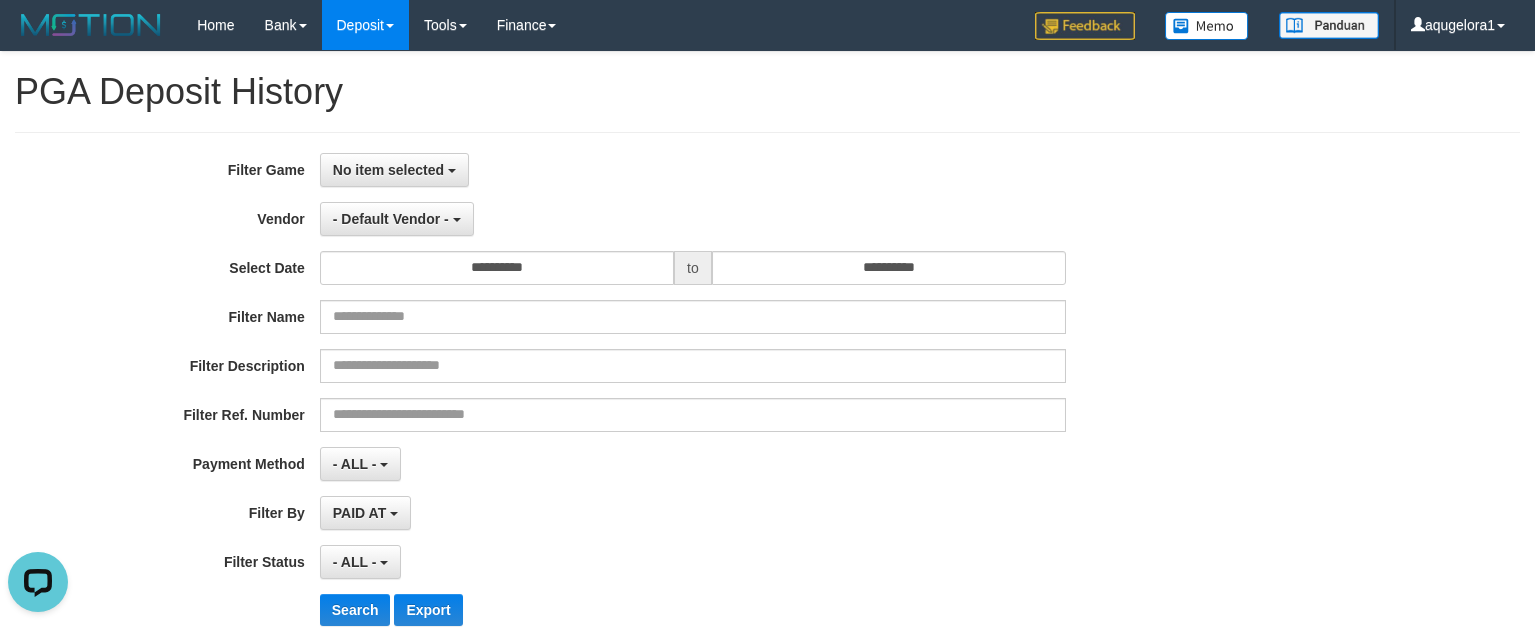 click on "**********" at bounding box center [639, 397] 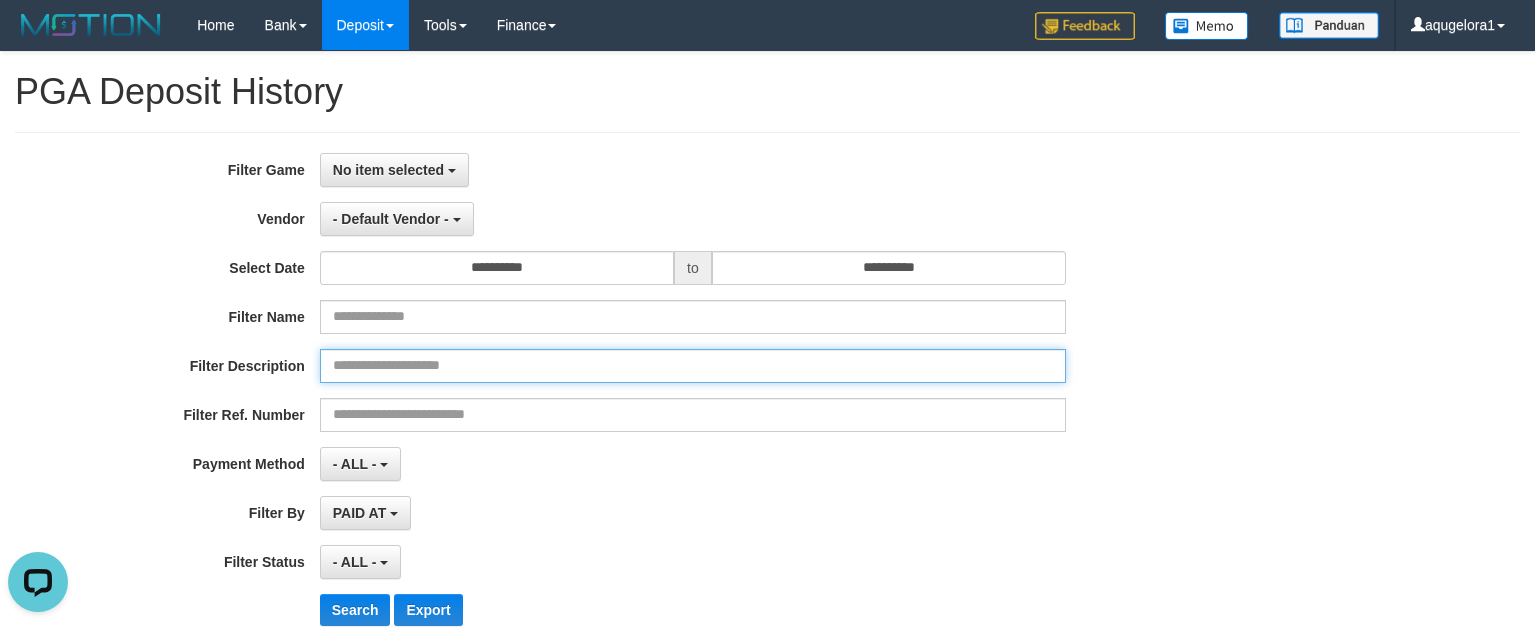 click at bounding box center (693, 366) 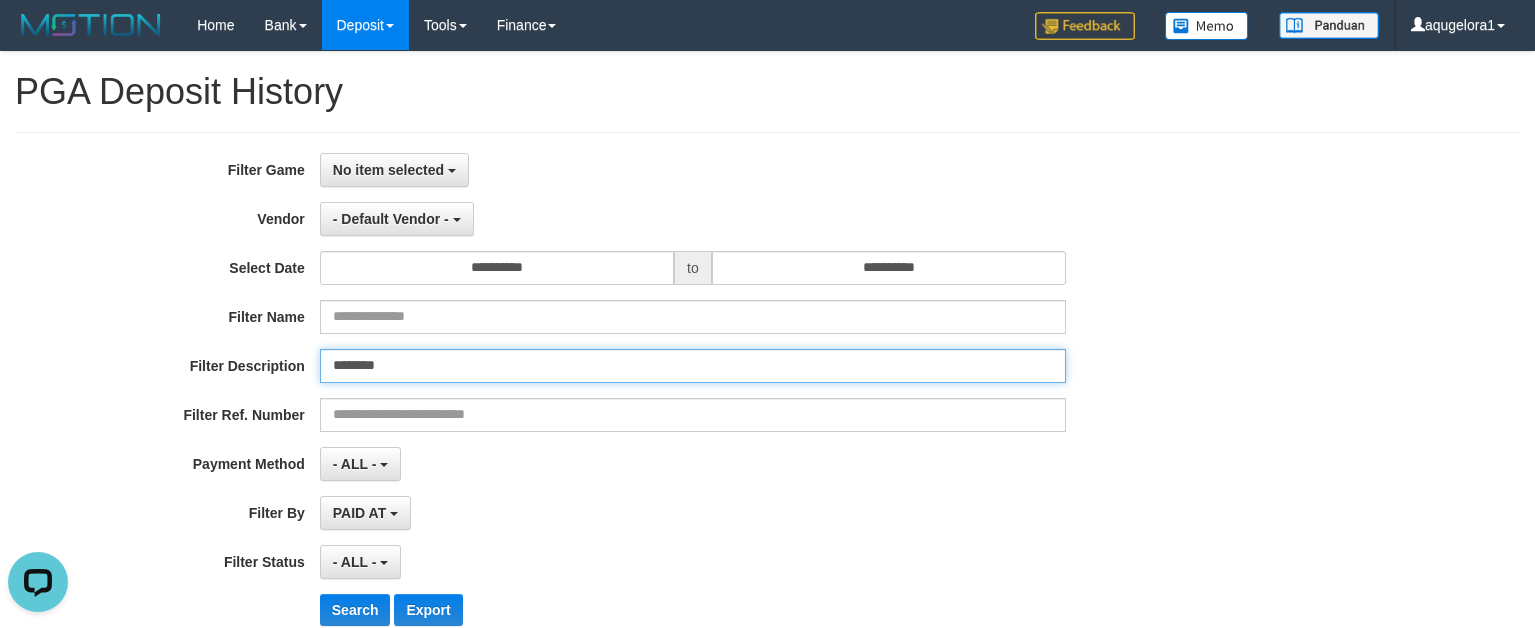 type on "********" 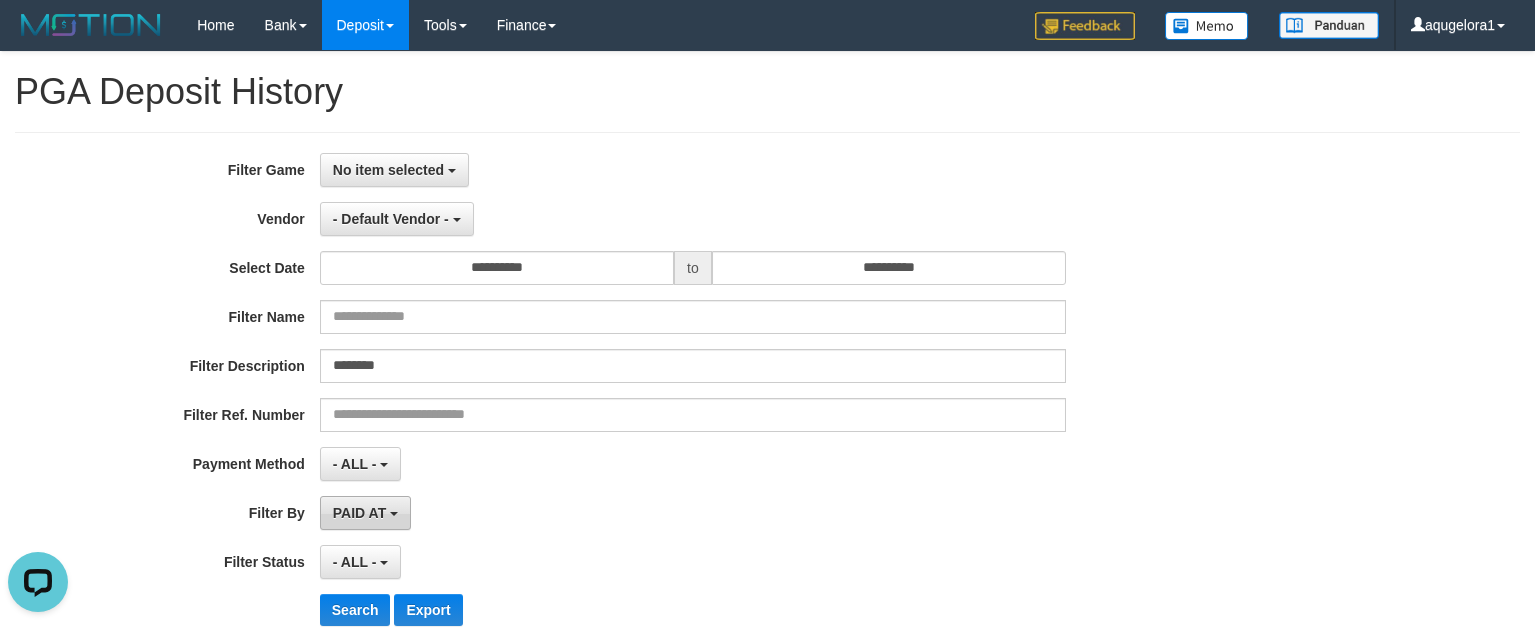 click on "PAID AT" at bounding box center (365, 513) 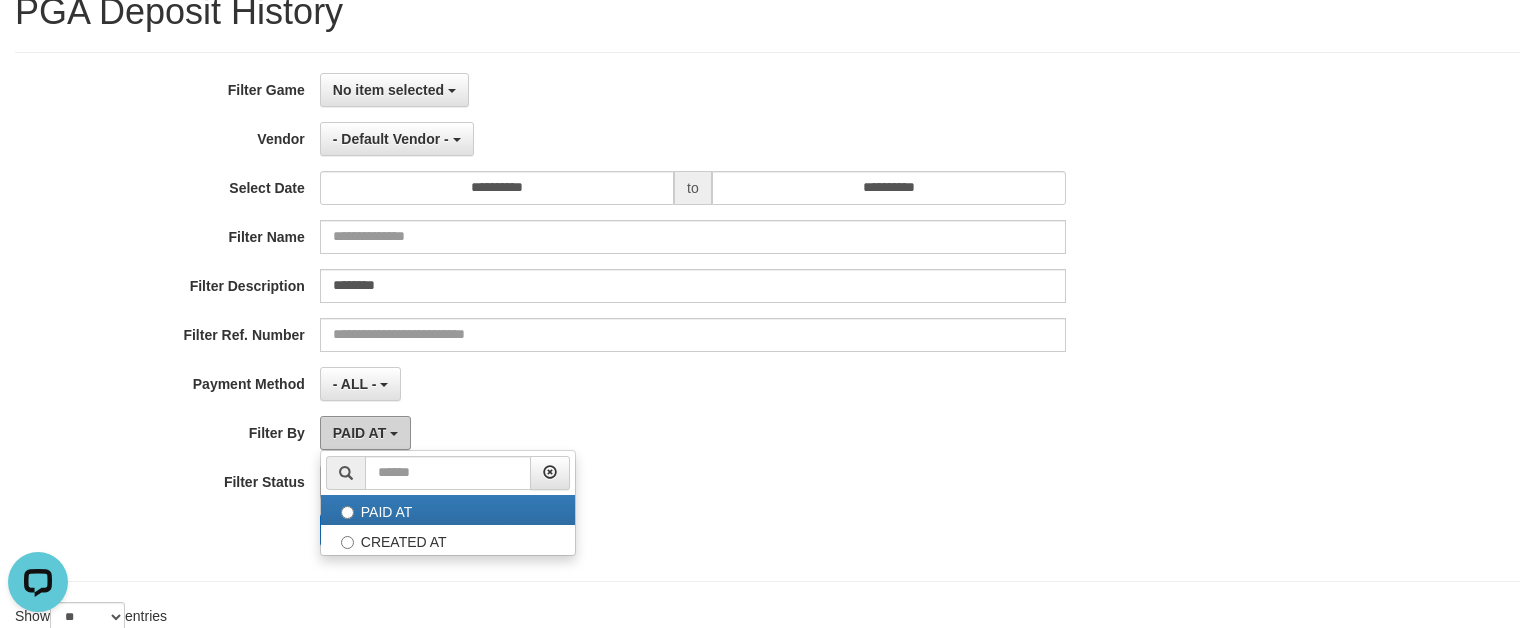 scroll, scrollTop: 125, scrollLeft: 0, axis: vertical 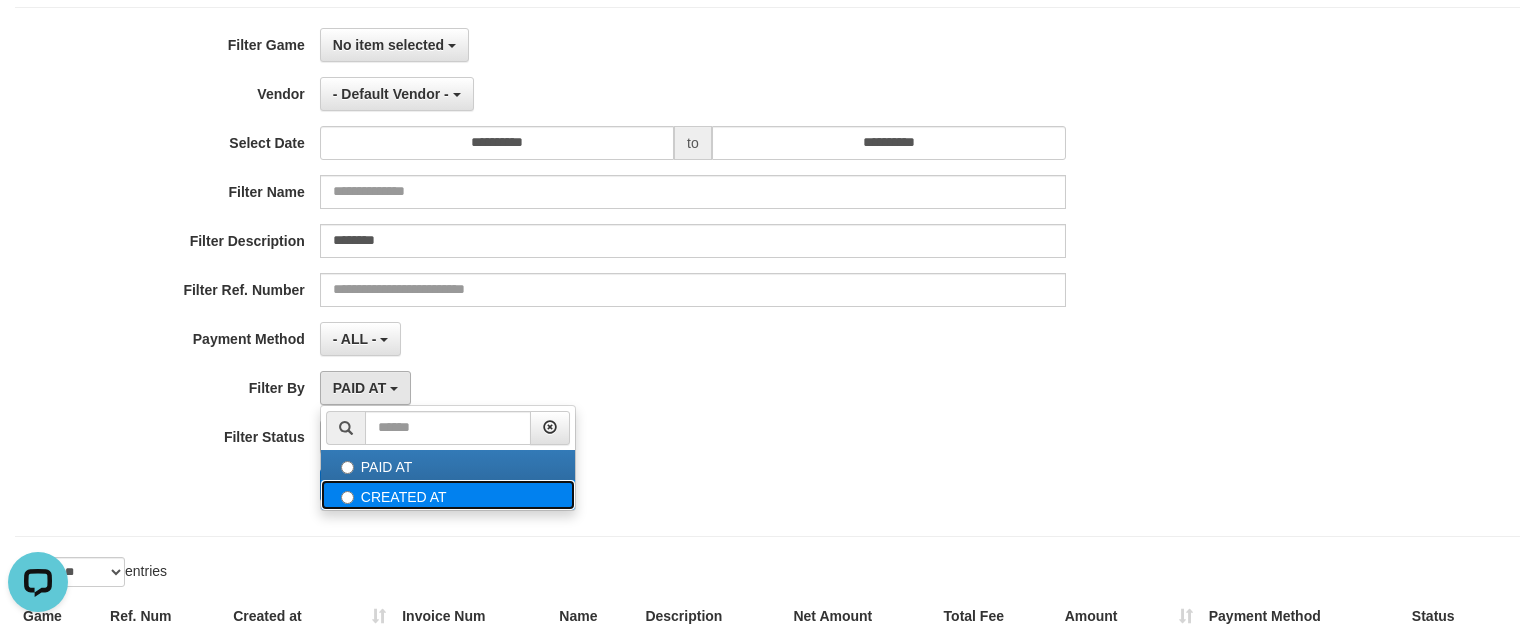 click on "CREATED AT" at bounding box center [448, 495] 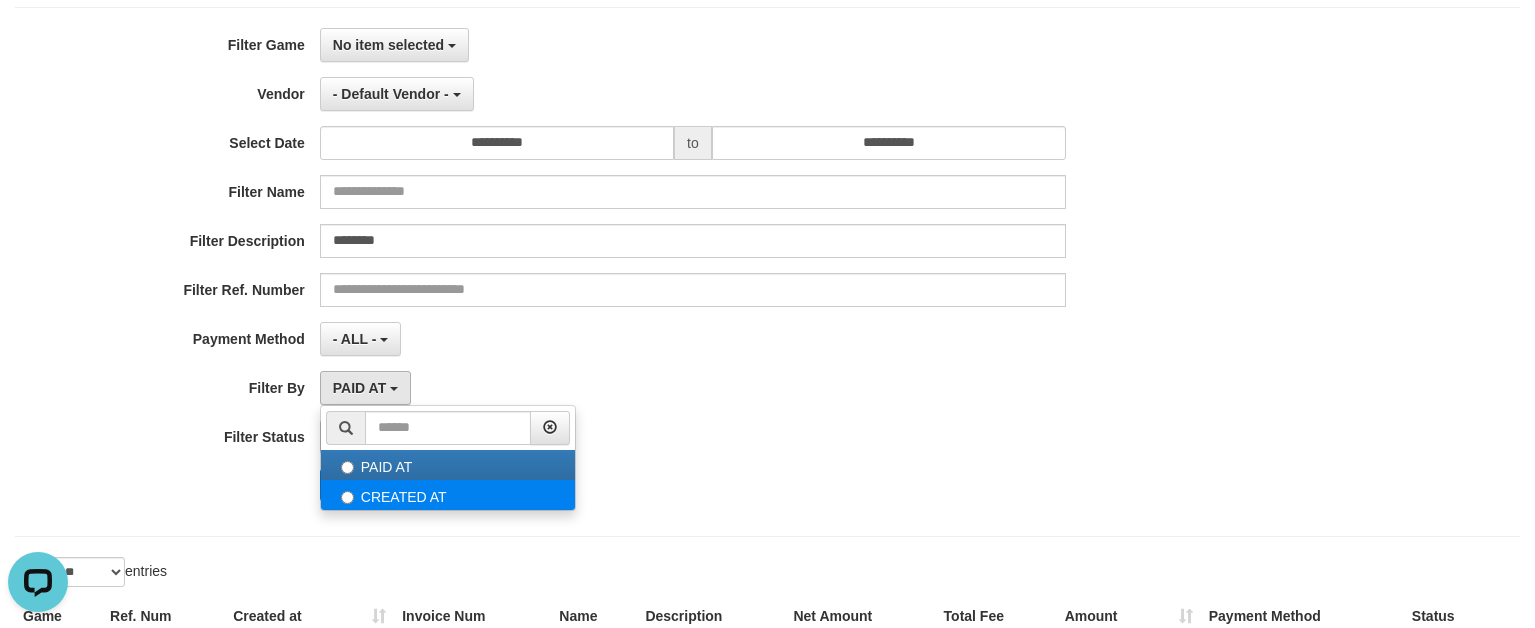 select on "*" 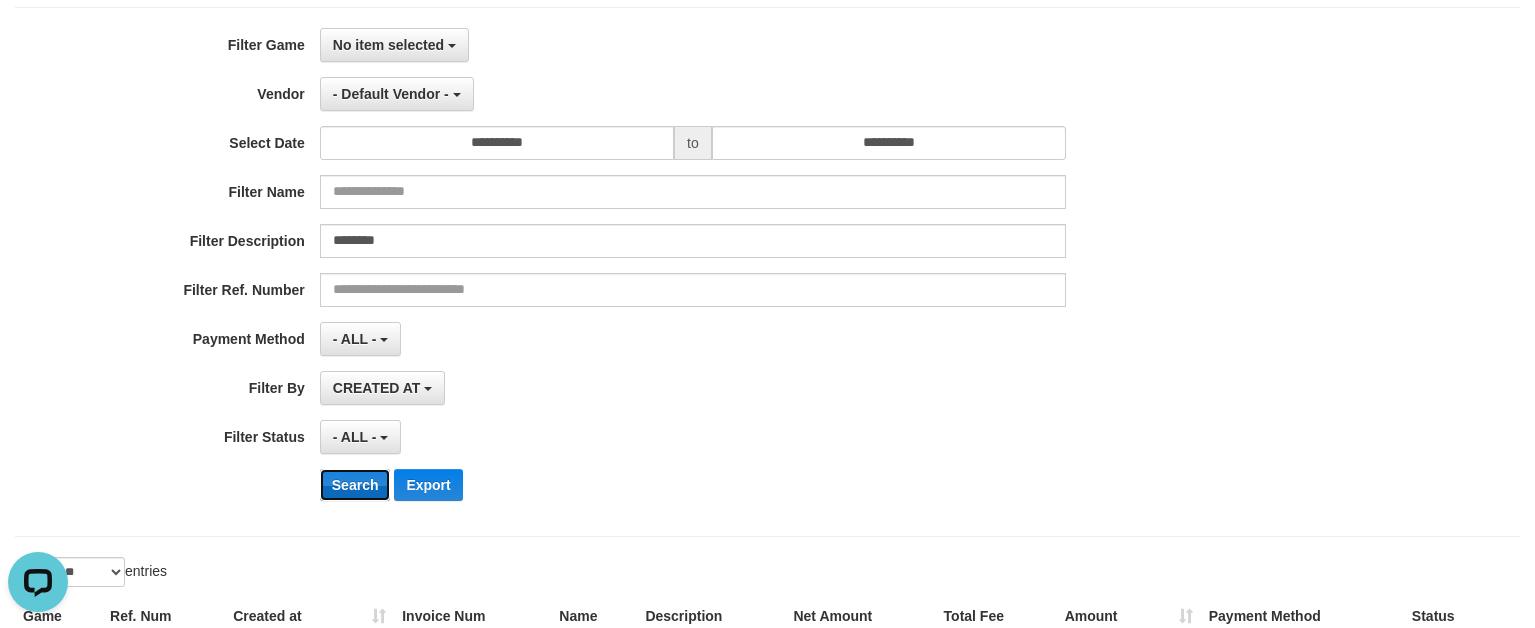 click on "Search" at bounding box center [355, 485] 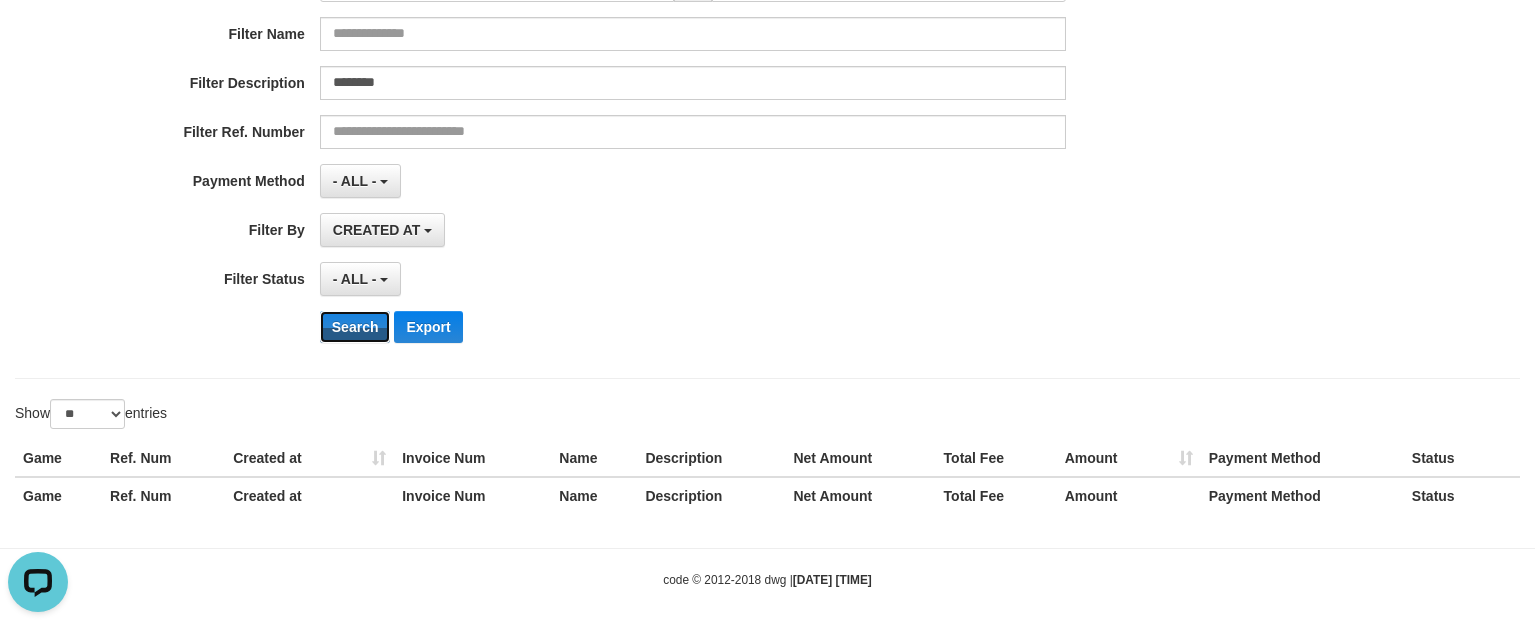 scroll, scrollTop: 296, scrollLeft: 0, axis: vertical 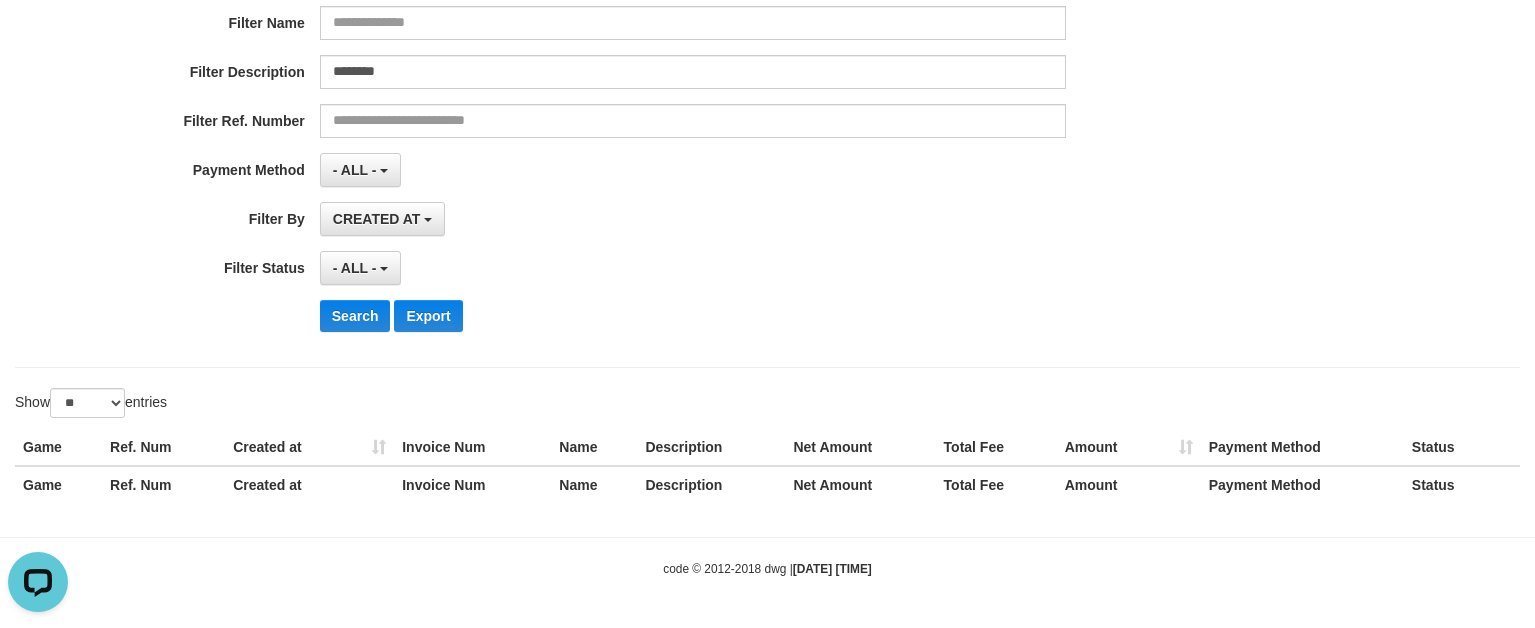 click on "**********" at bounding box center [639, 103] 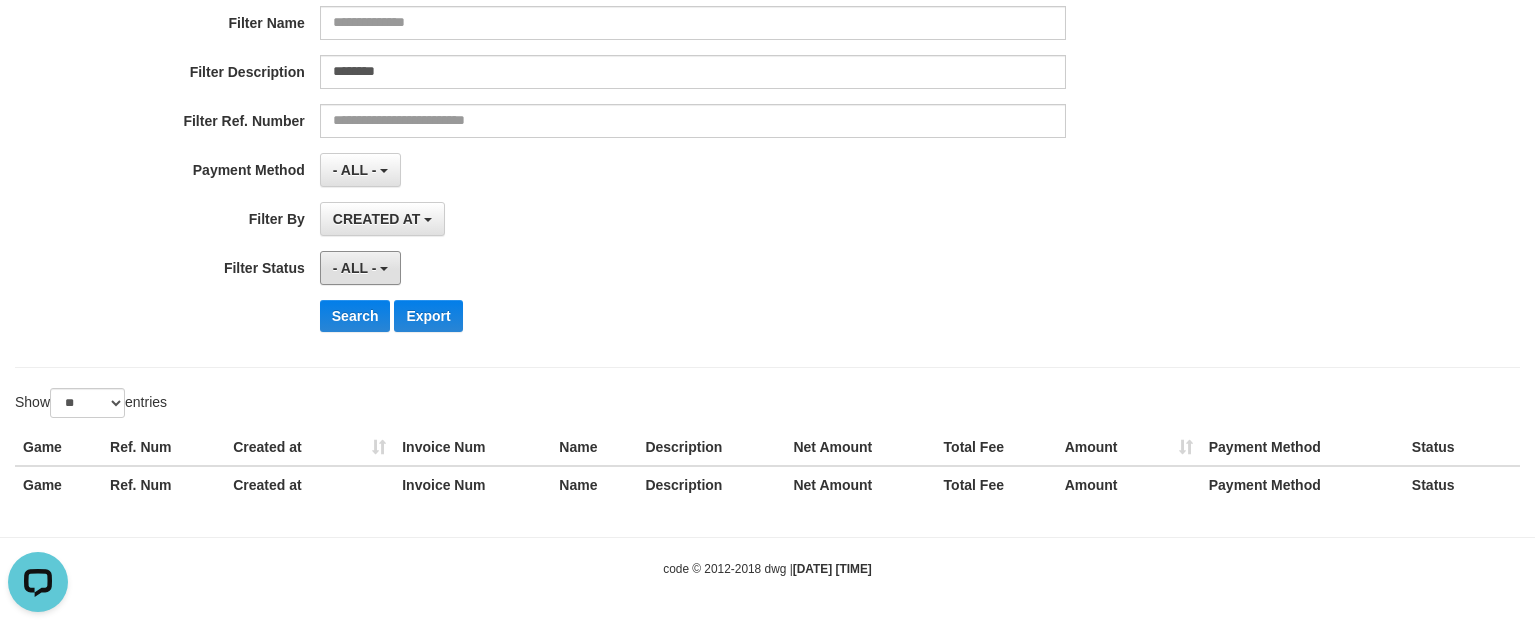 drag, startPoint x: 357, startPoint y: 262, endPoint x: 373, endPoint y: 286, distance: 28.84441 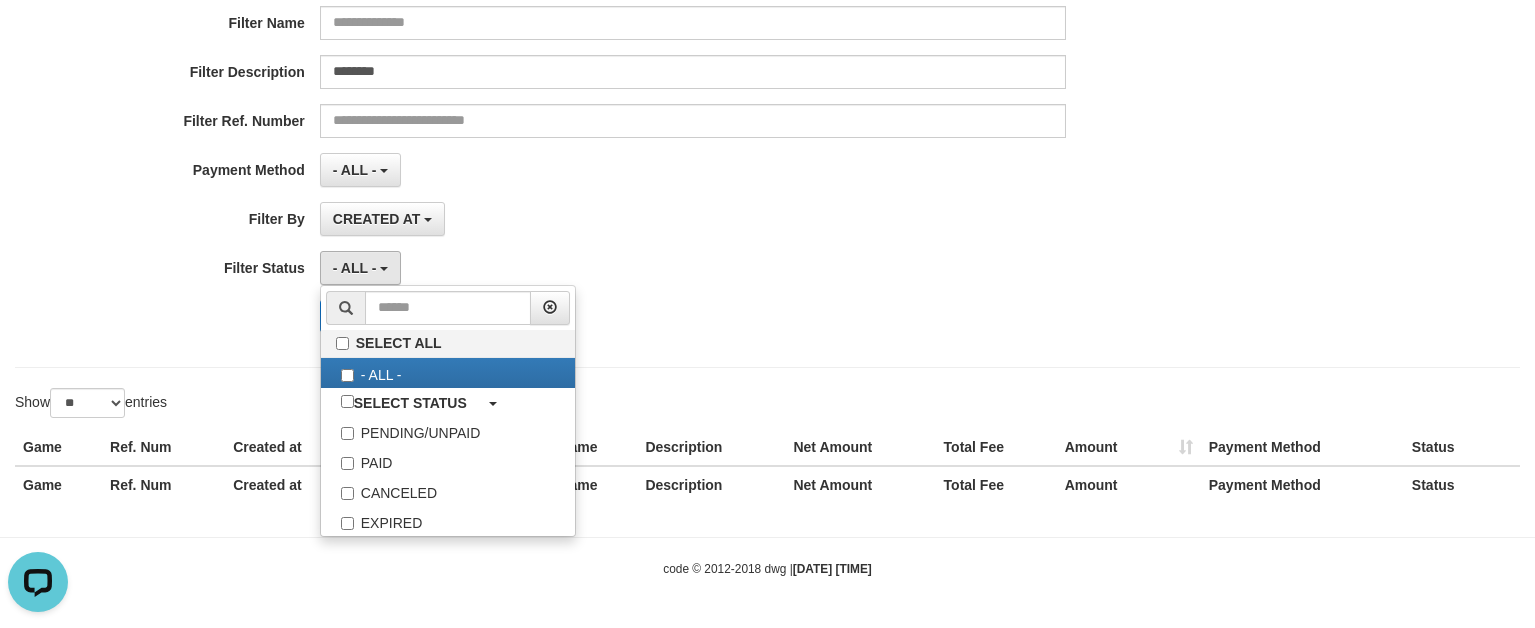 click on "CREATED AT
PAID AT
CREATED AT" at bounding box center [693, 219] 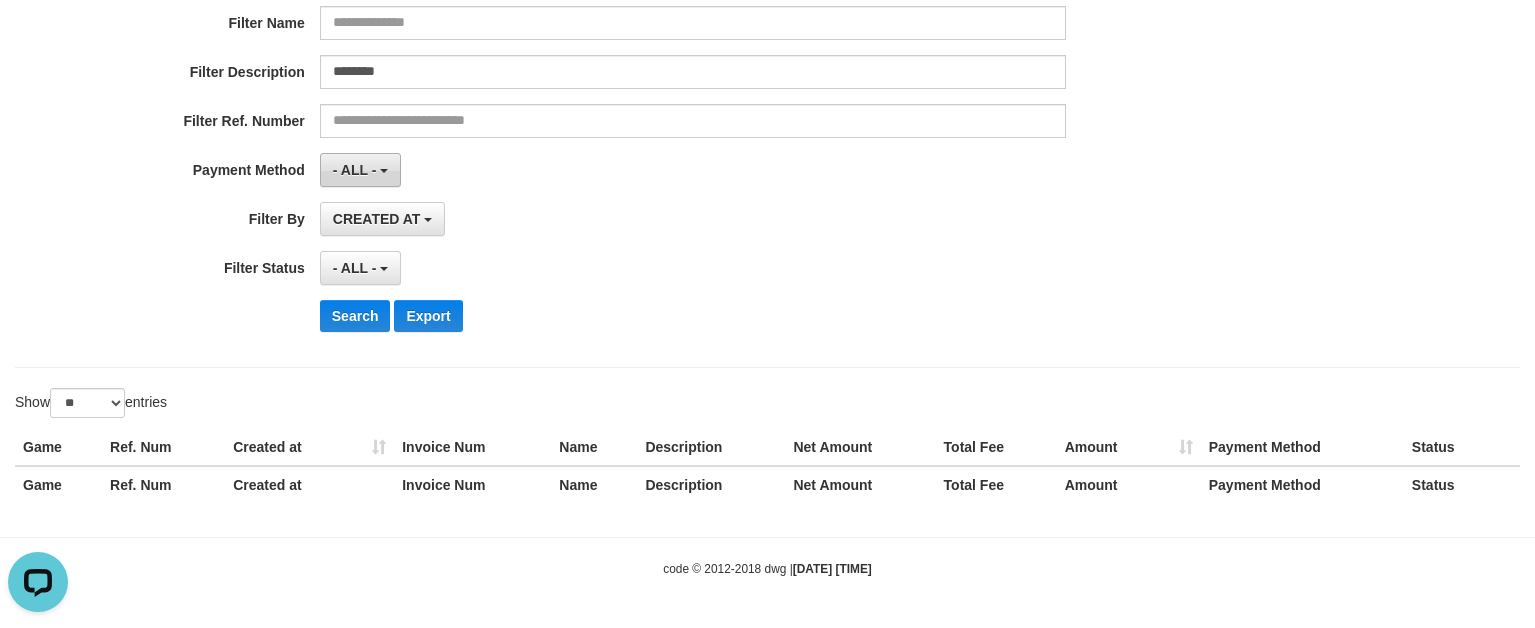 click on "- ALL -" at bounding box center (360, 170) 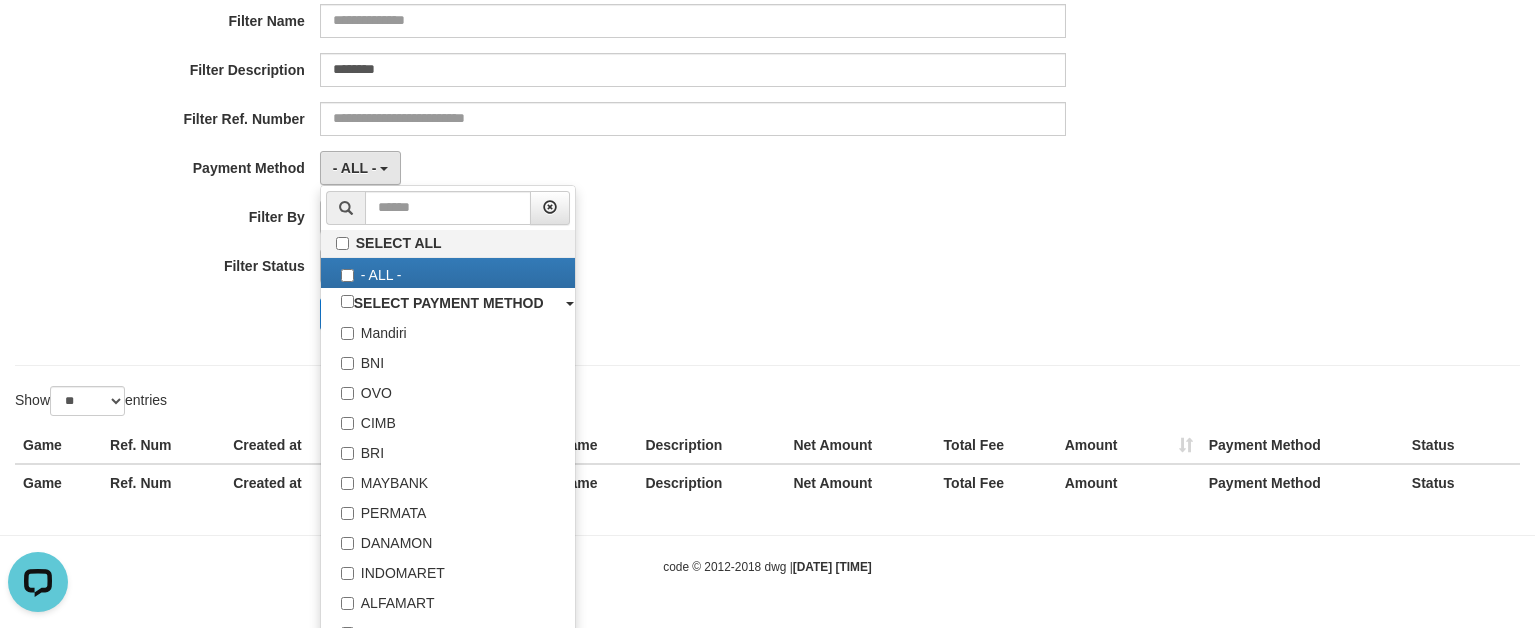drag, startPoint x: 722, startPoint y: 262, endPoint x: 697, endPoint y: 272, distance: 26.925823 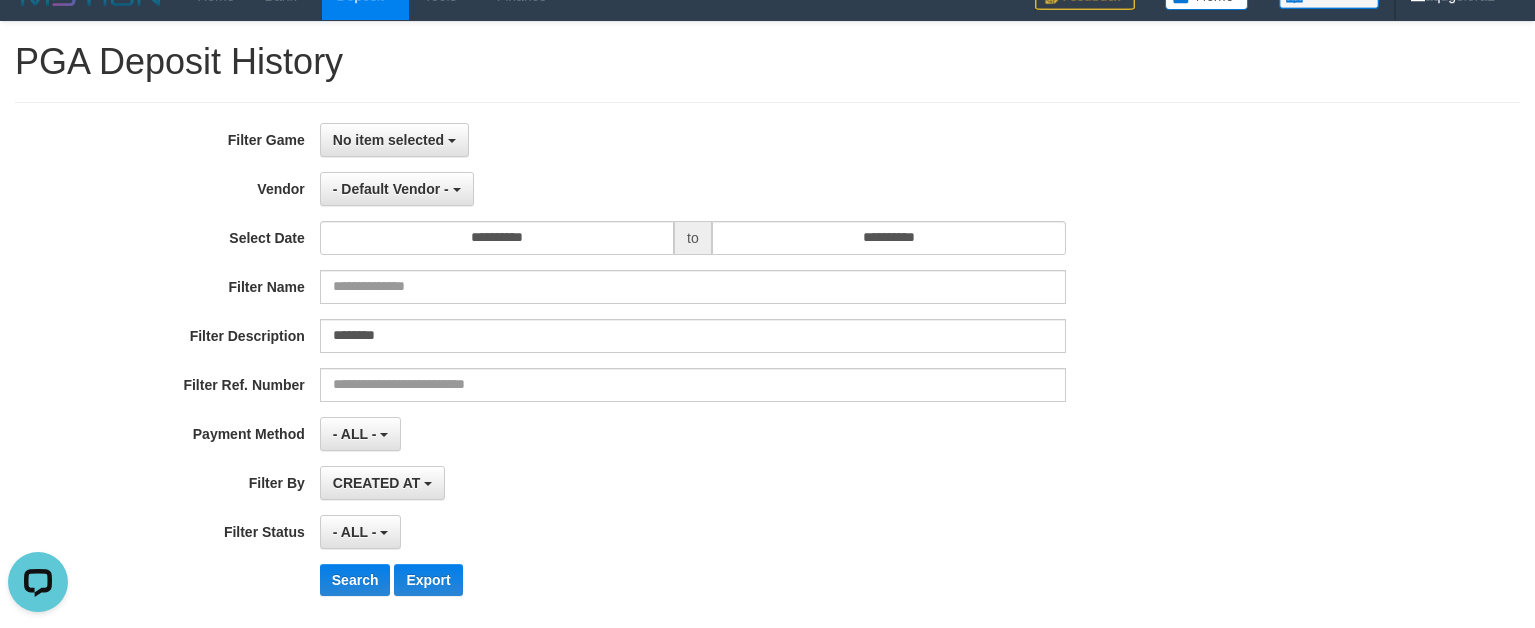 scroll, scrollTop: 0, scrollLeft: 0, axis: both 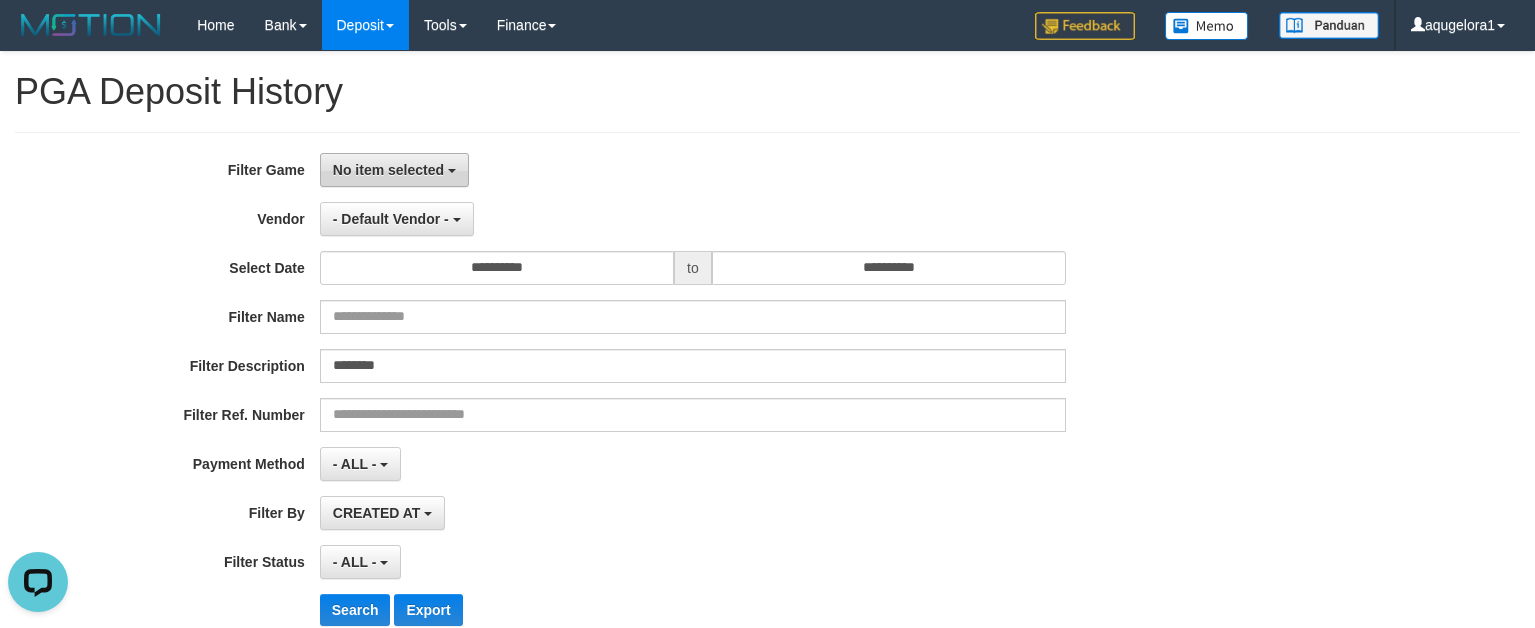 click on "No item selected" at bounding box center (388, 170) 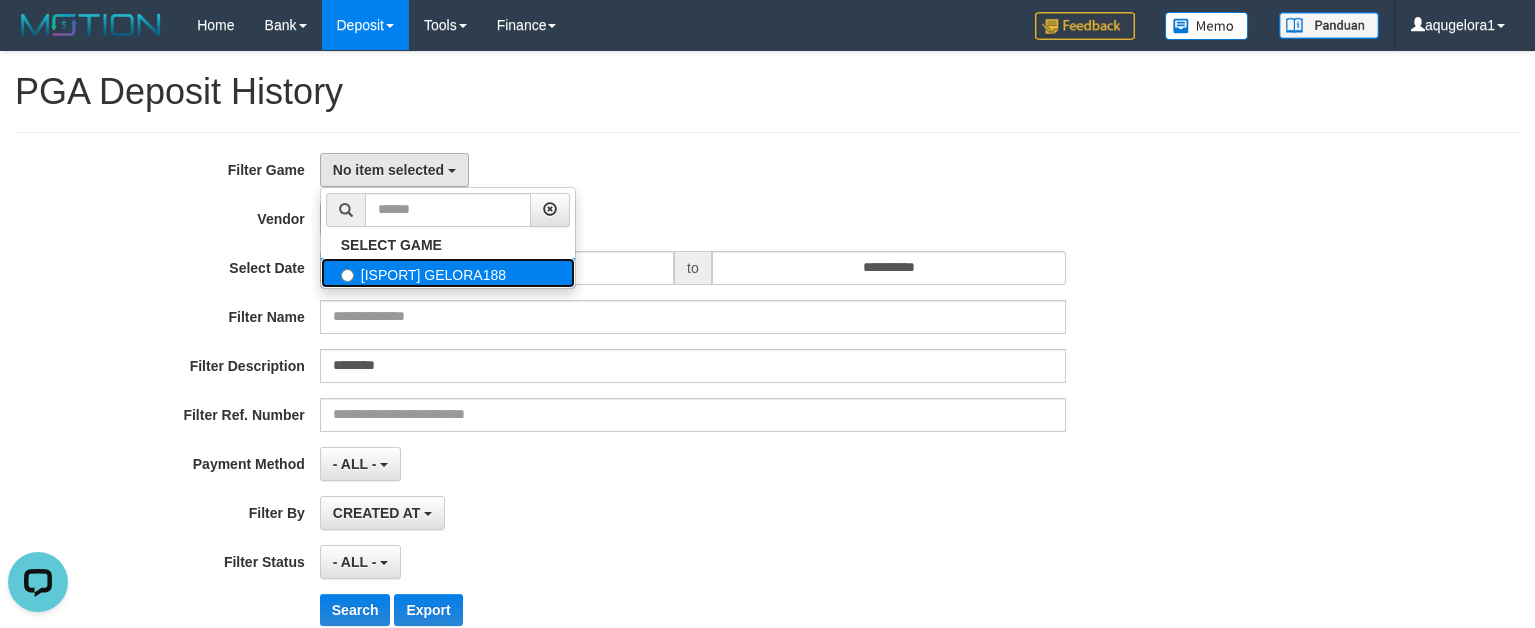 click on "[ISPORT] GELORA188" at bounding box center [448, 273] 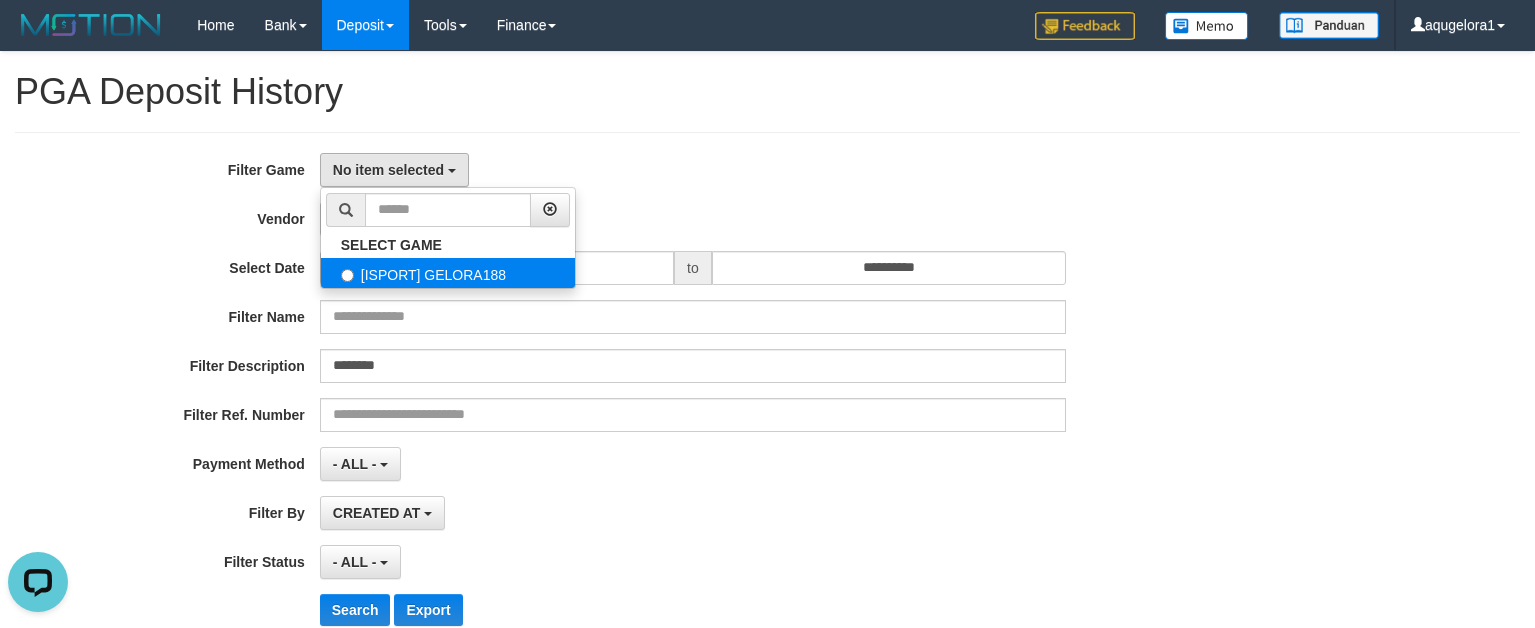 select on "***" 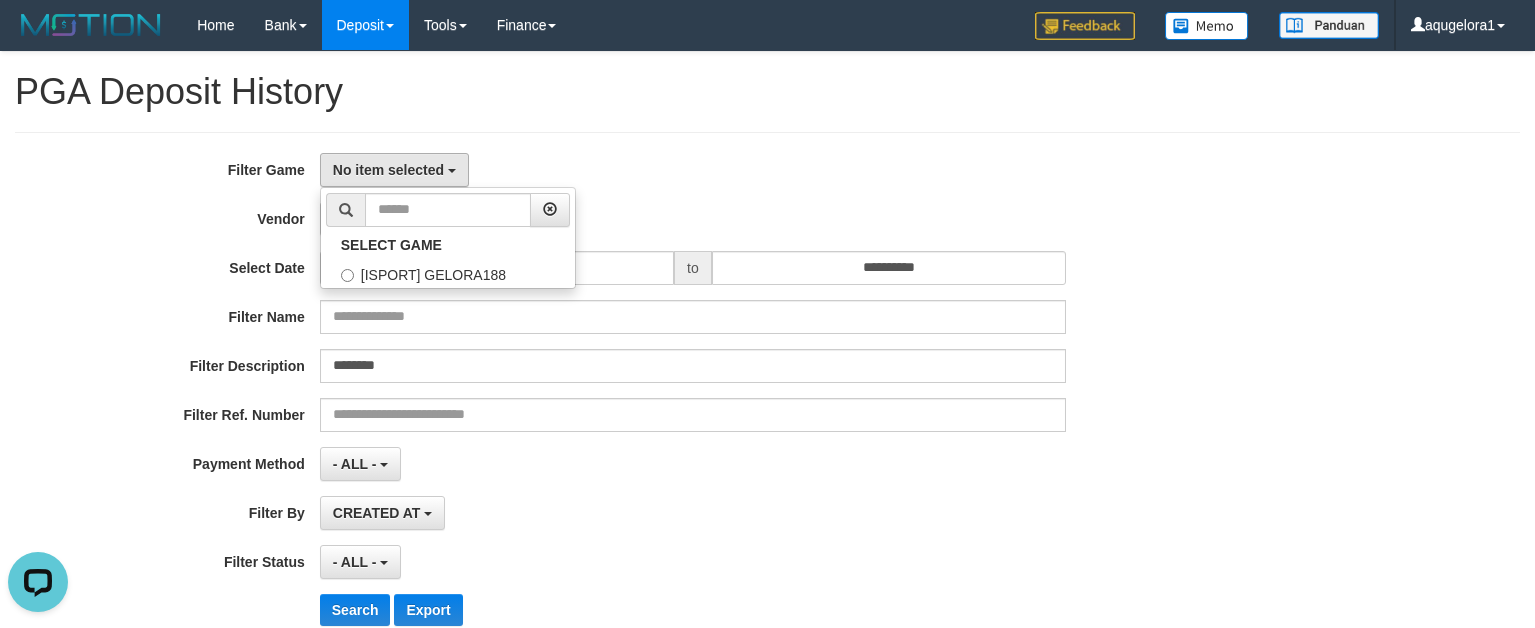 scroll, scrollTop: 17, scrollLeft: 0, axis: vertical 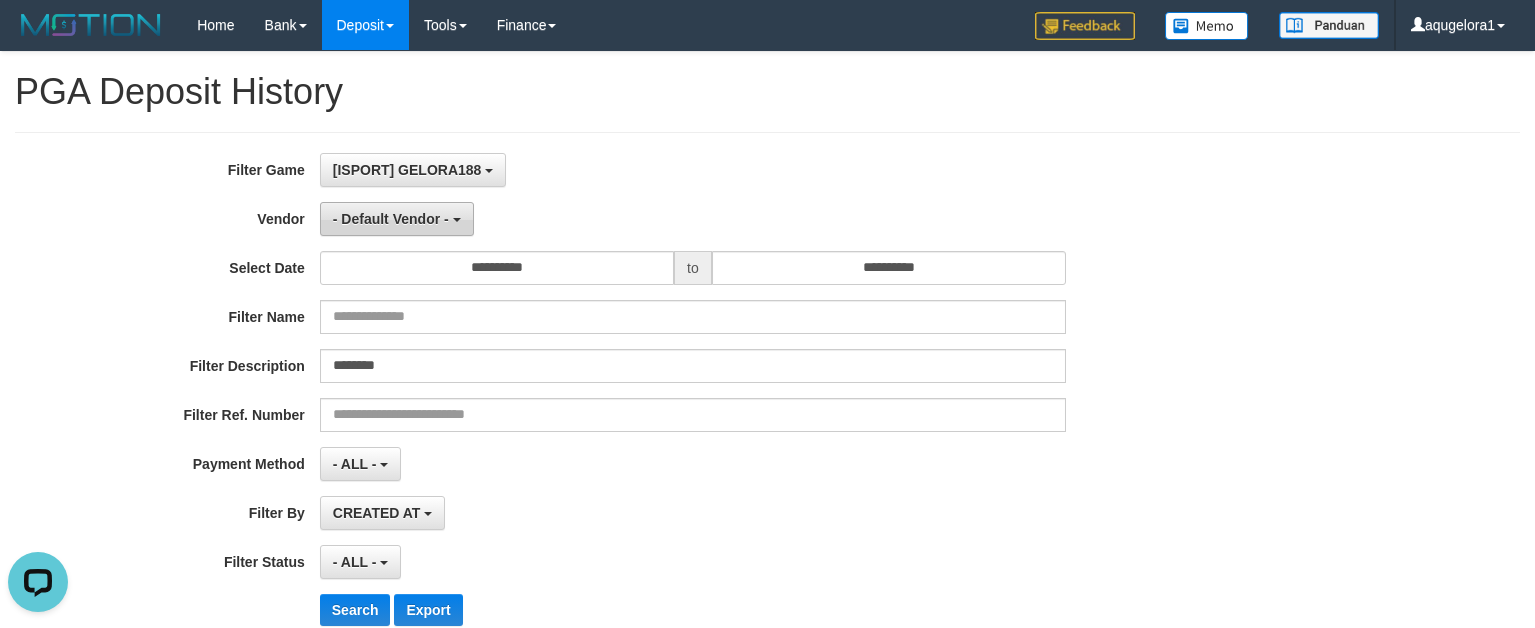click on "- Default Vendor -" at bounding box center (391, 219) 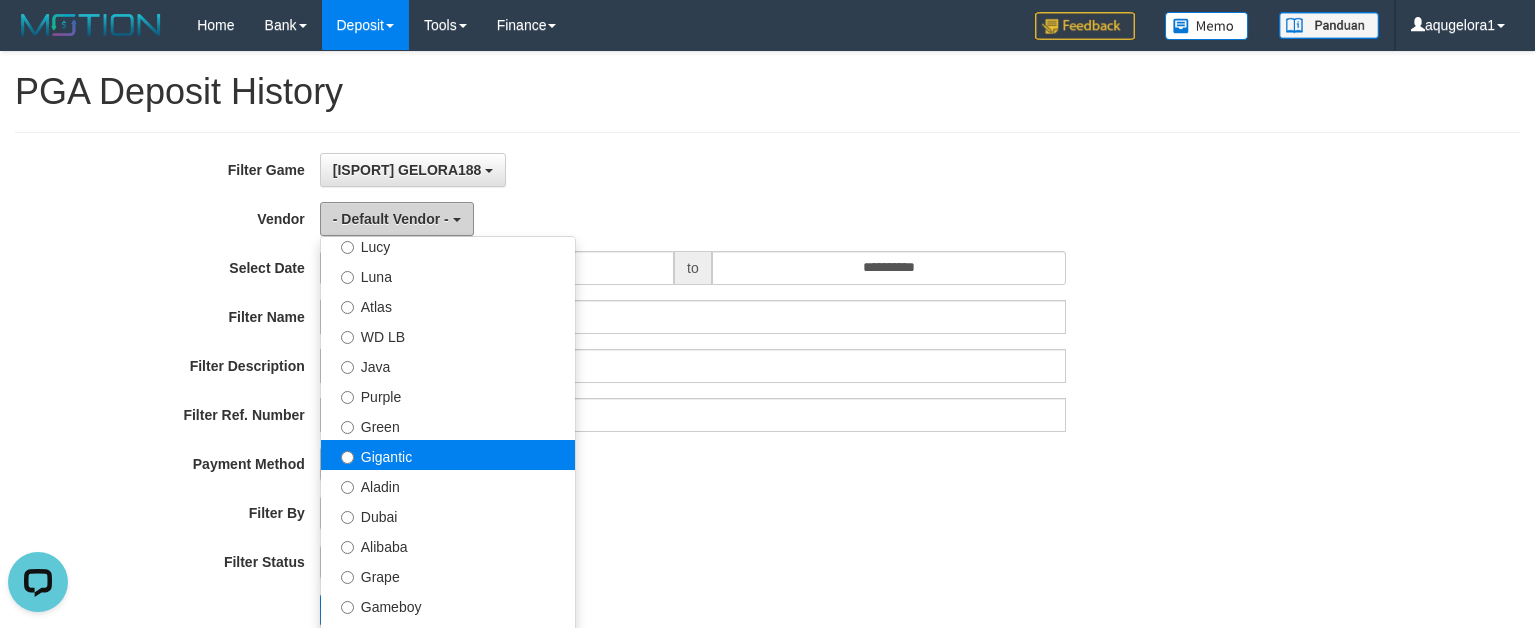 scroll, scrollTop: 125, scrollLeft: 0, axis: vertical 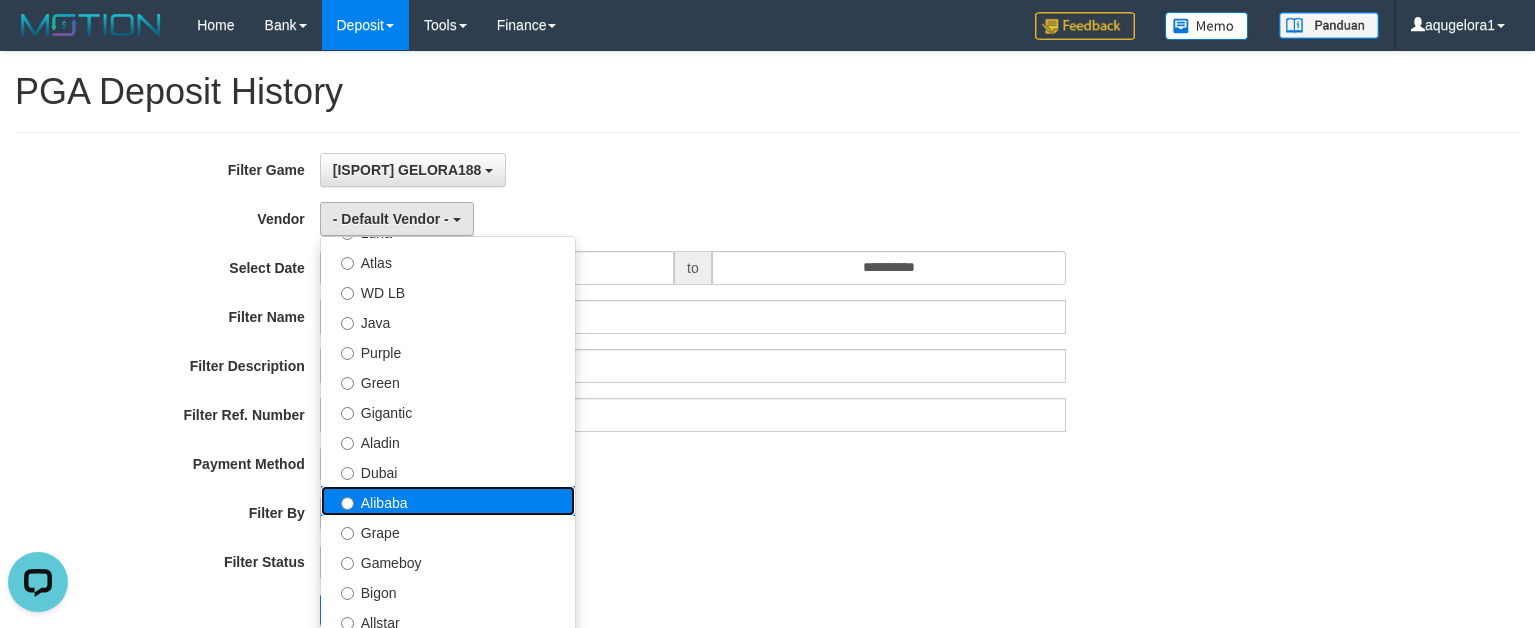 click on "Alibaba" at bounding box center [448, 501] 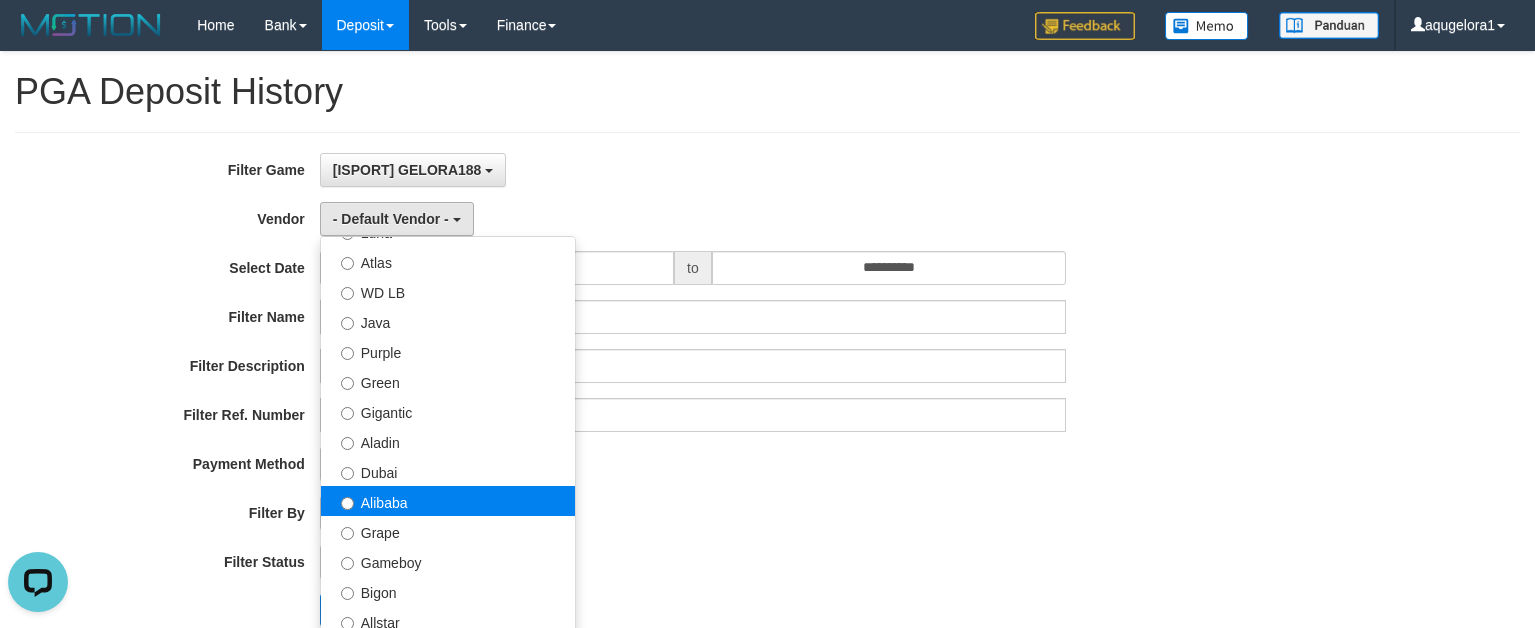 select on "**********" 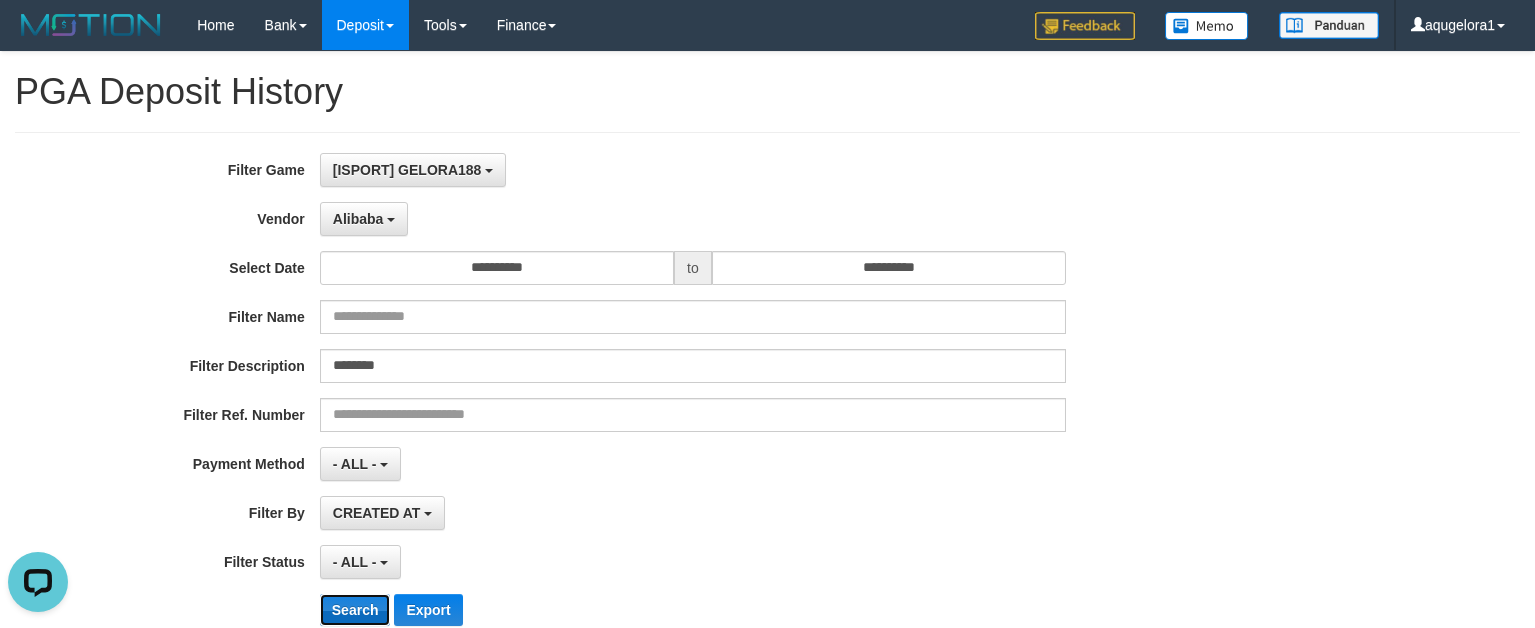 click on "Search" at bounding box center [355, 610] 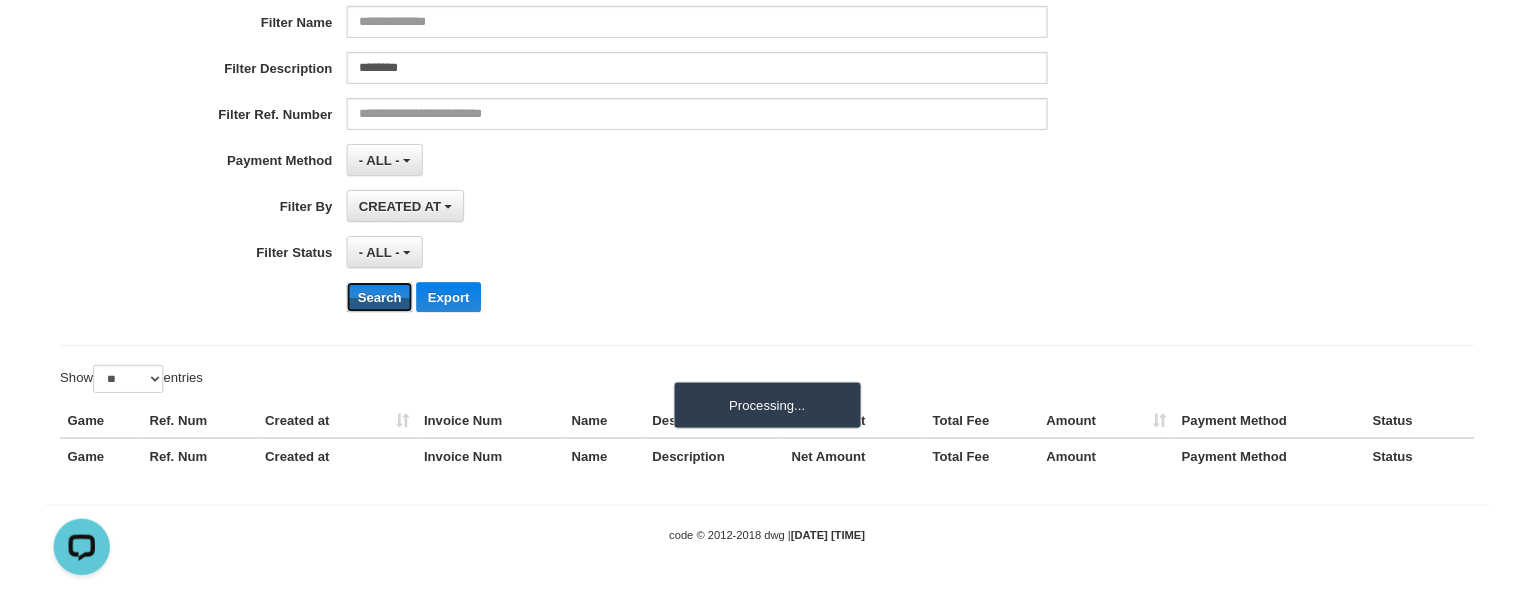 scroll, scrollTop: 296, scrollLeft: 0, axis: vertical 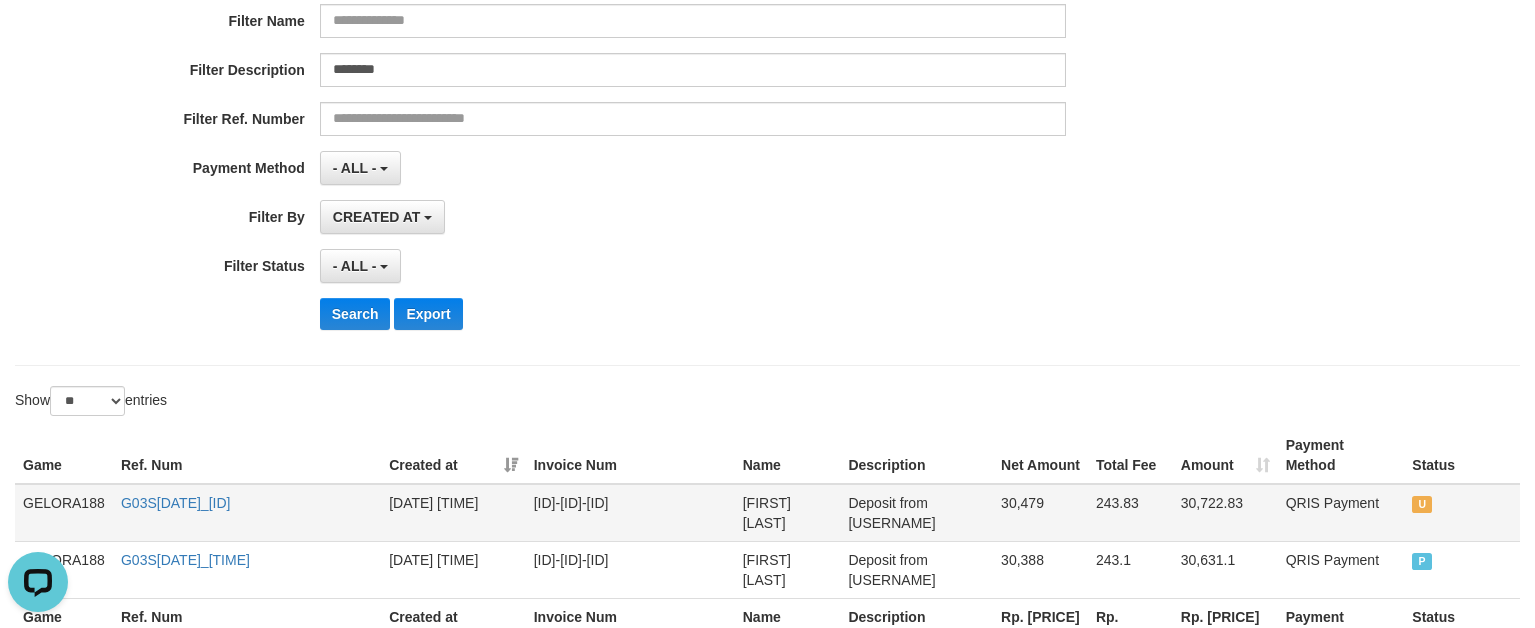 click on "Deposit from [USERNAME]" at bounding box center [916, 513] 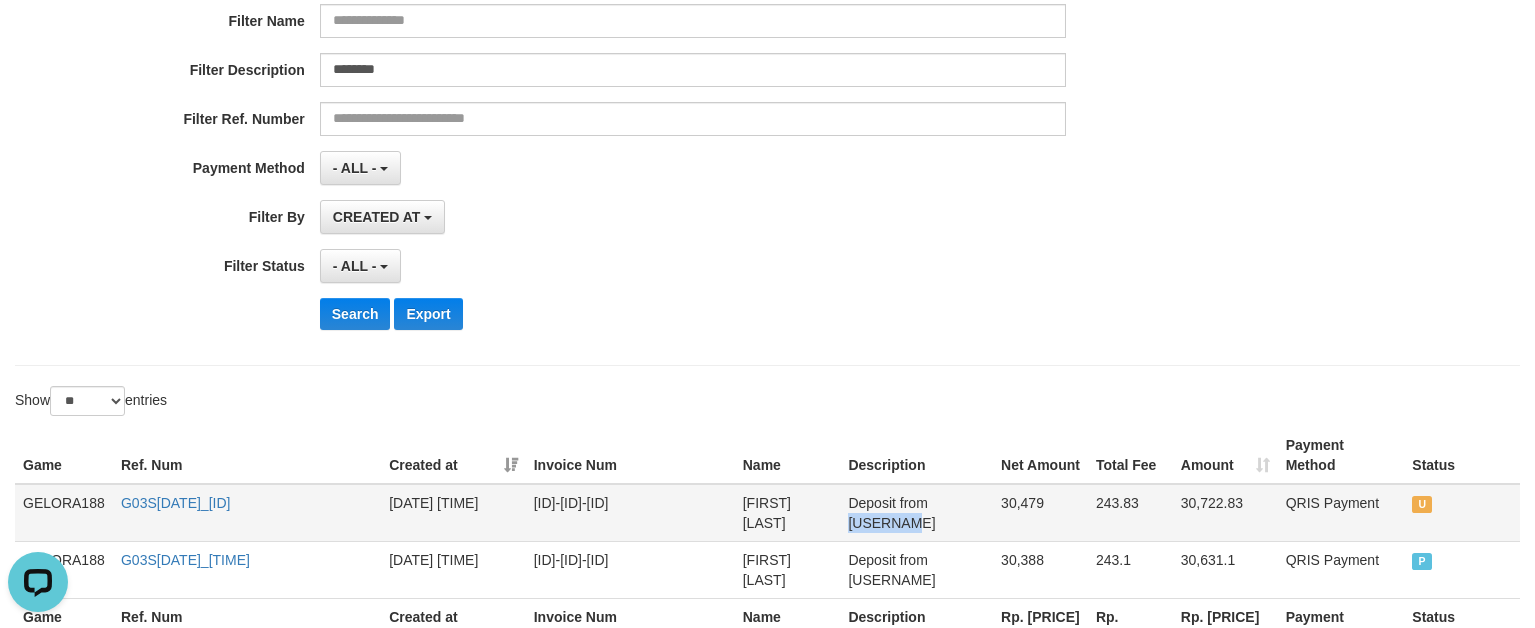 click on "Deposit from [USERNAME]" at bounding box center (916, 513) 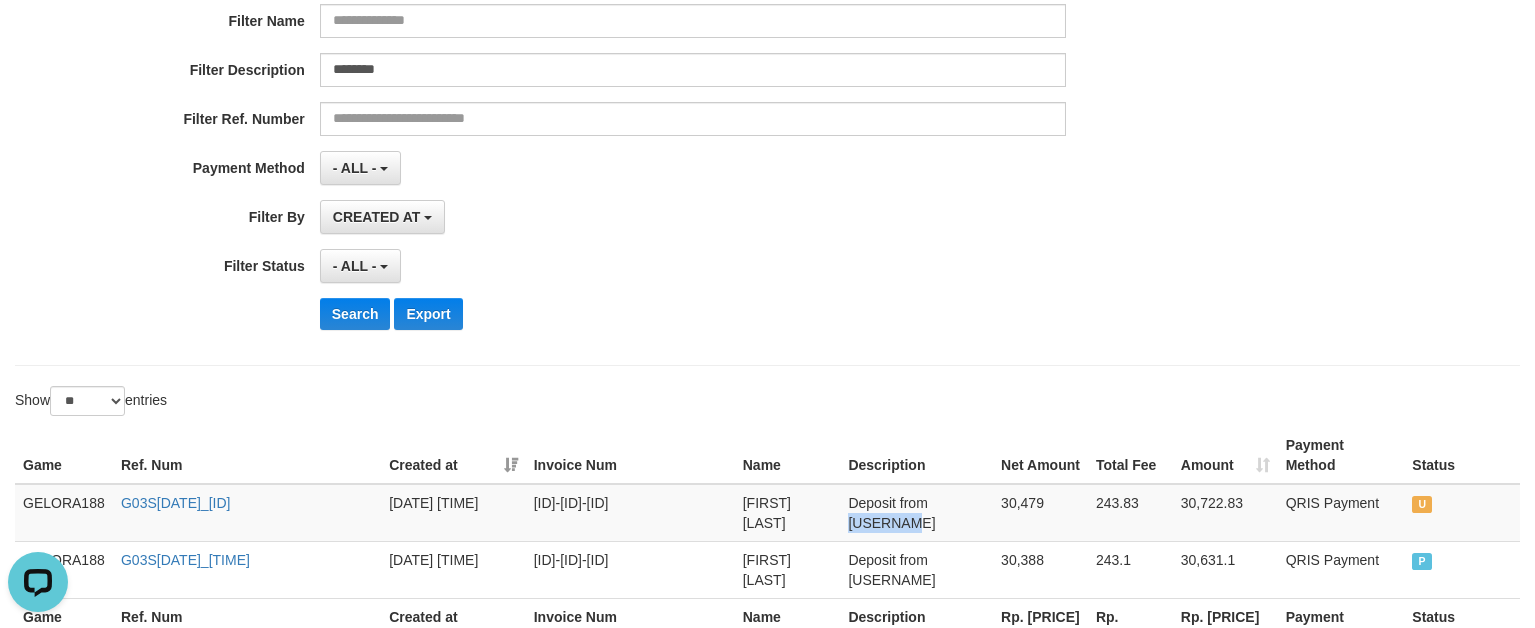 copy on "[USERNAME]" 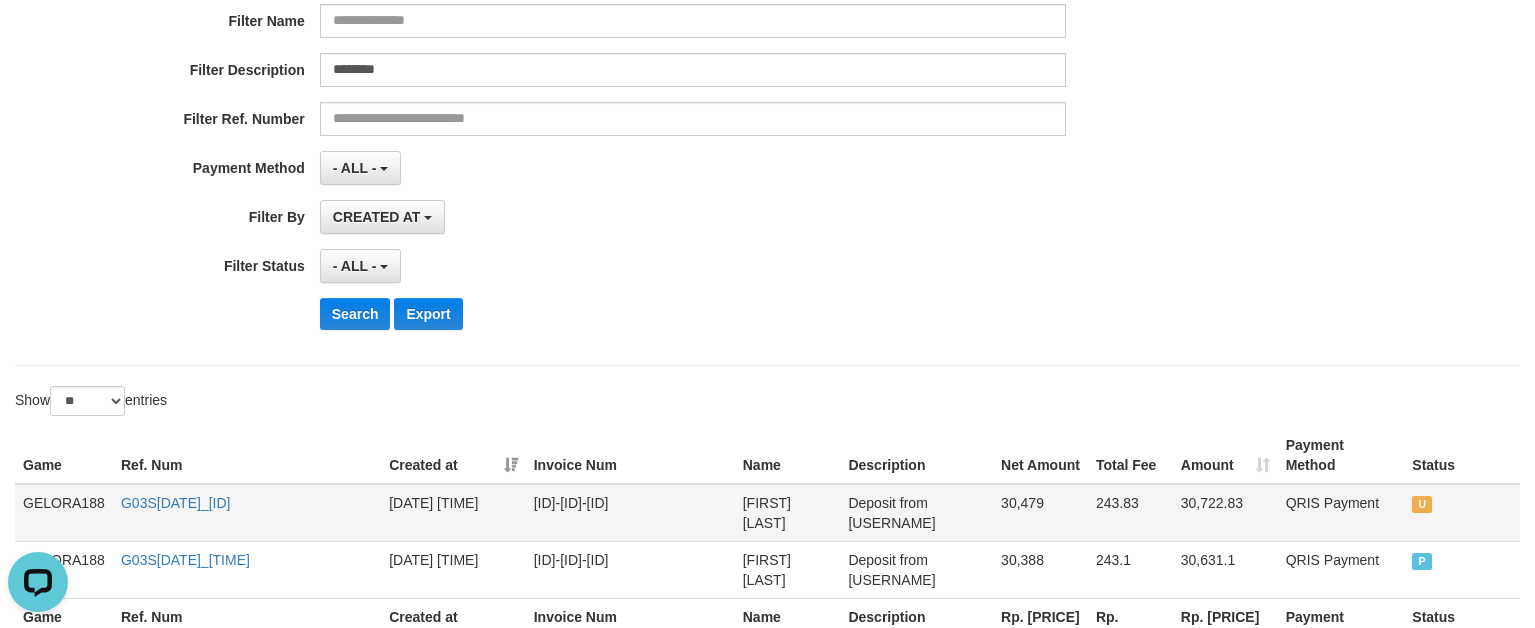 click on "30,722.83" at bounding box center (1225, 513) 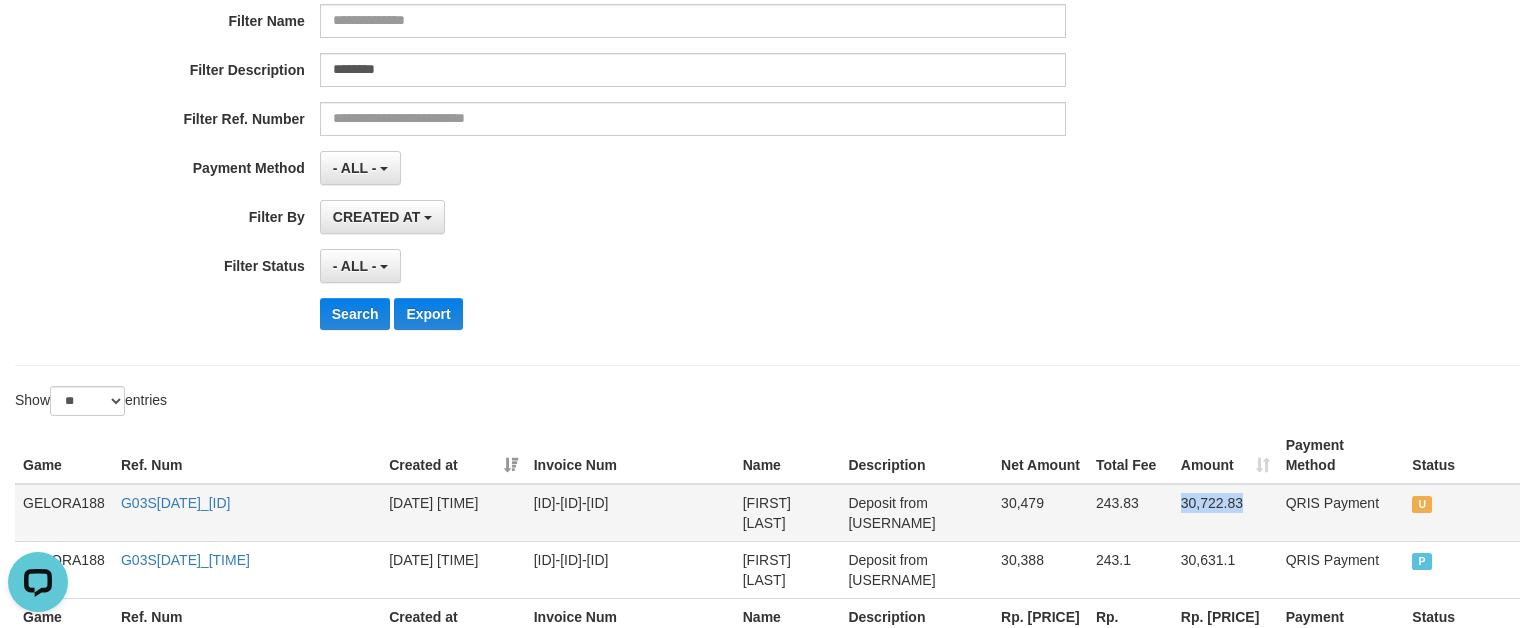 click on "30,722.83" at bounding box center [1225, 513] 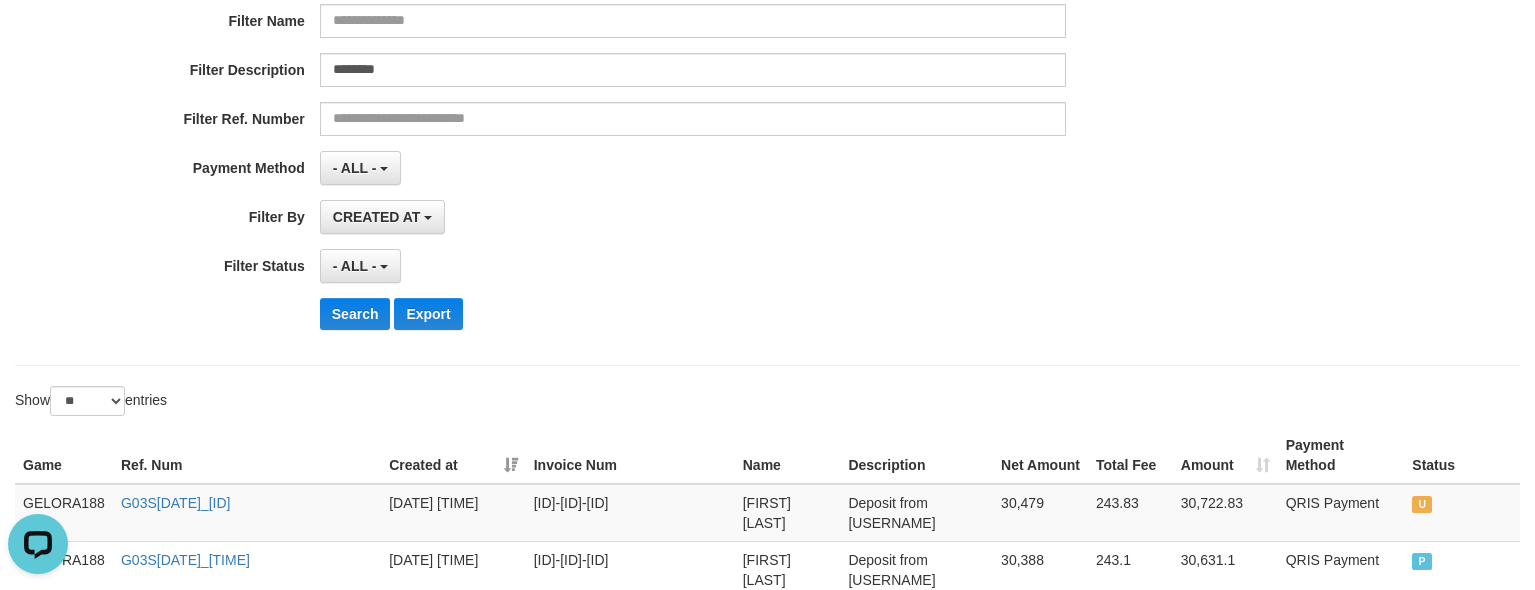 click on "Amount" at bounding box center (1225, 455) 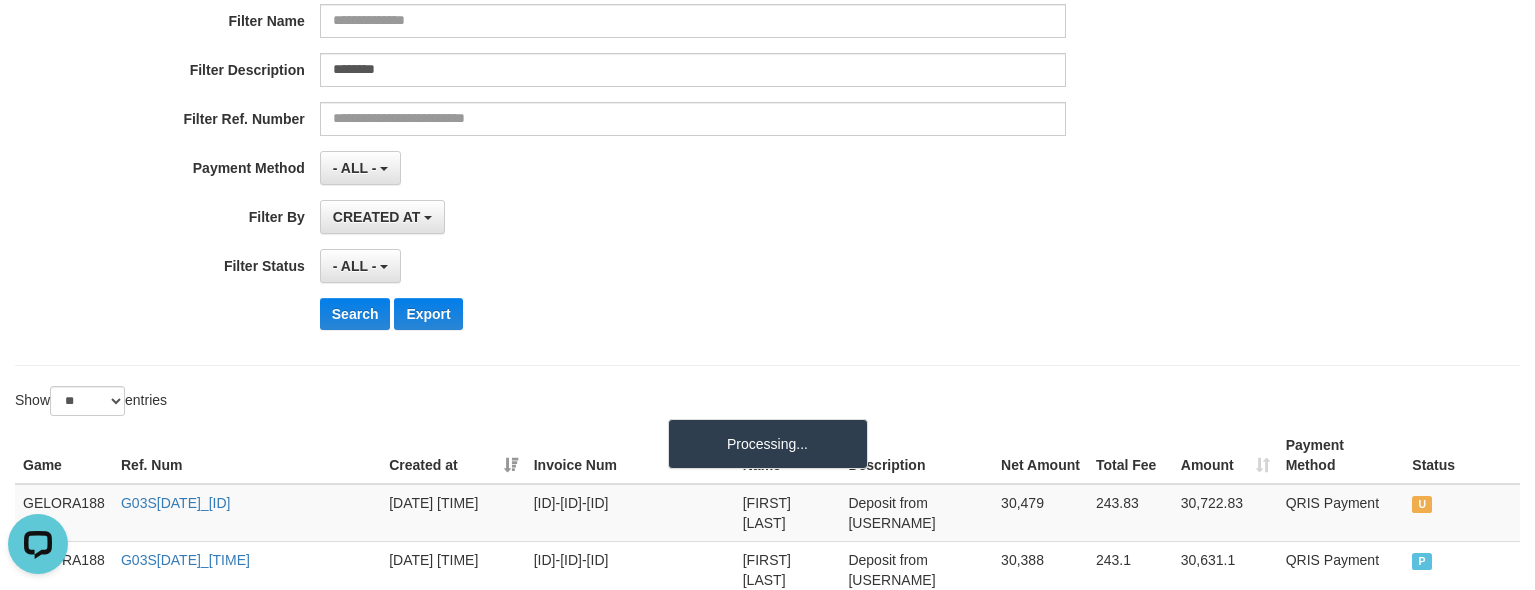 click on "Amount" at bounding box center (1225, 455) 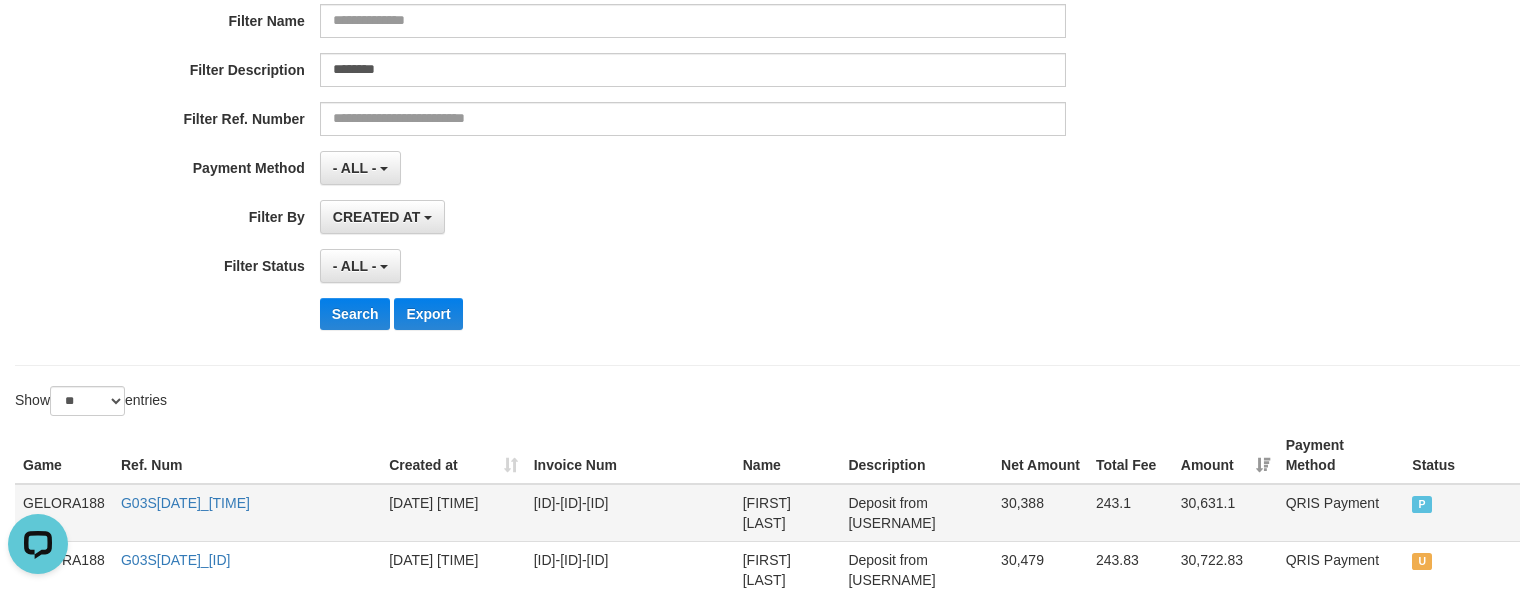 click on "30,631.1" at bounding box center [1225, 513] 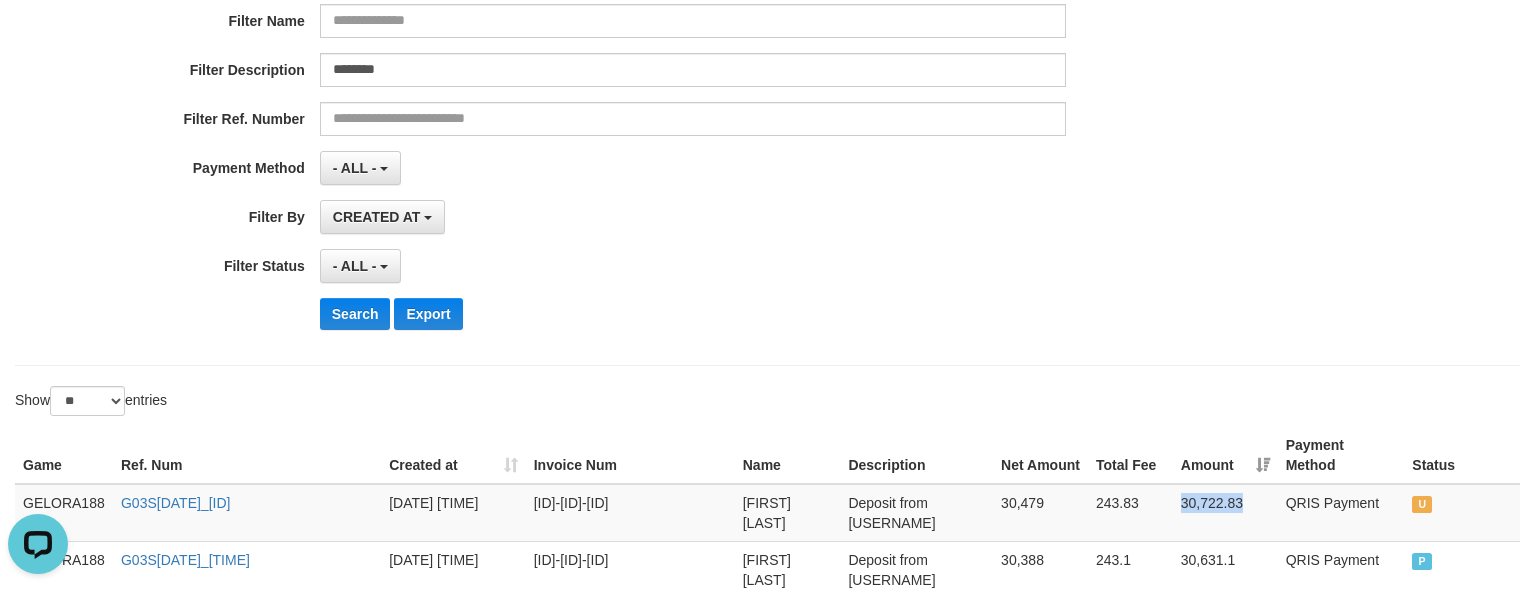 click on "30,722.83" at bounding box center [1225, 513] 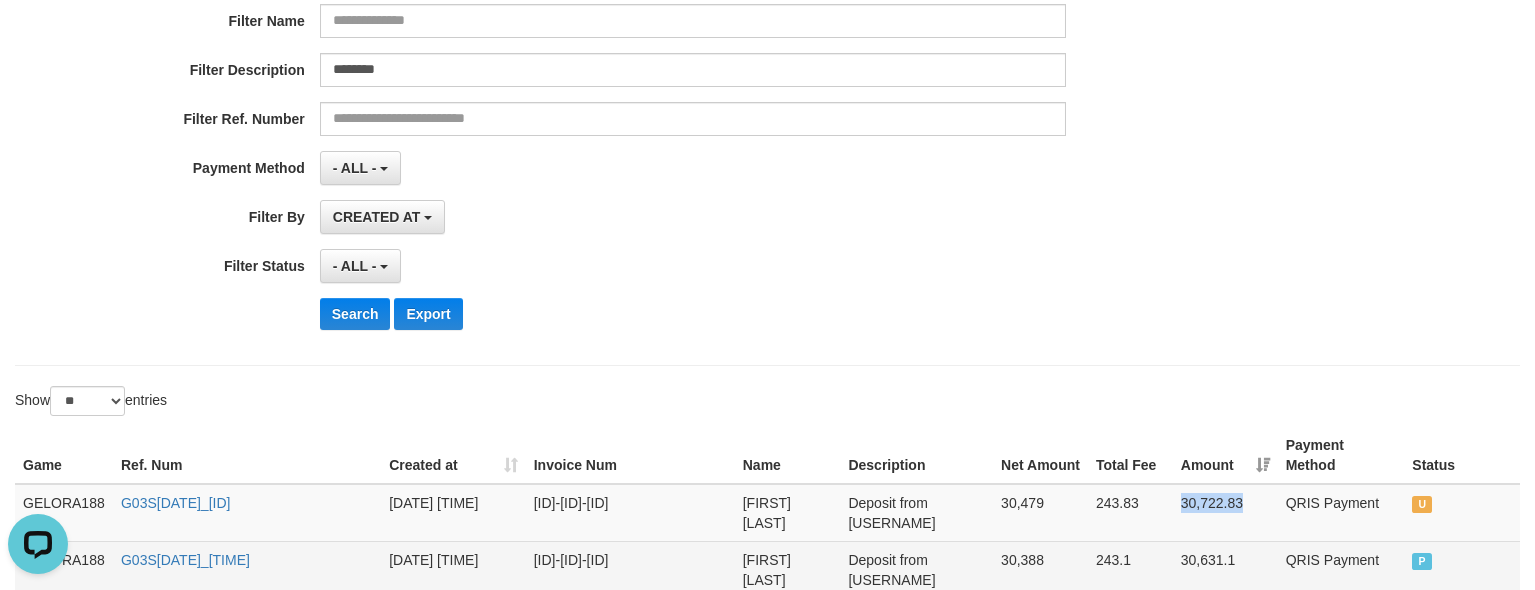 copy on "30,722.83" 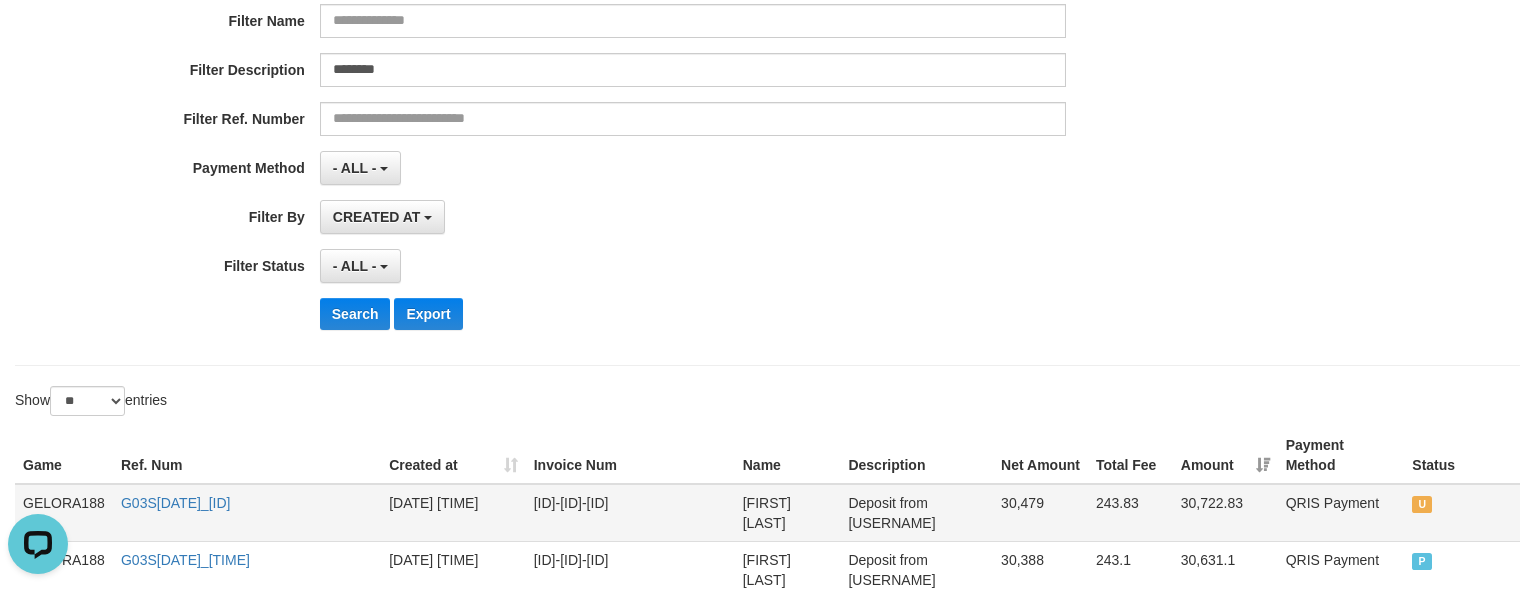 click on "[ID]-[ID]-[ID]" at bounding box center [630, 513] 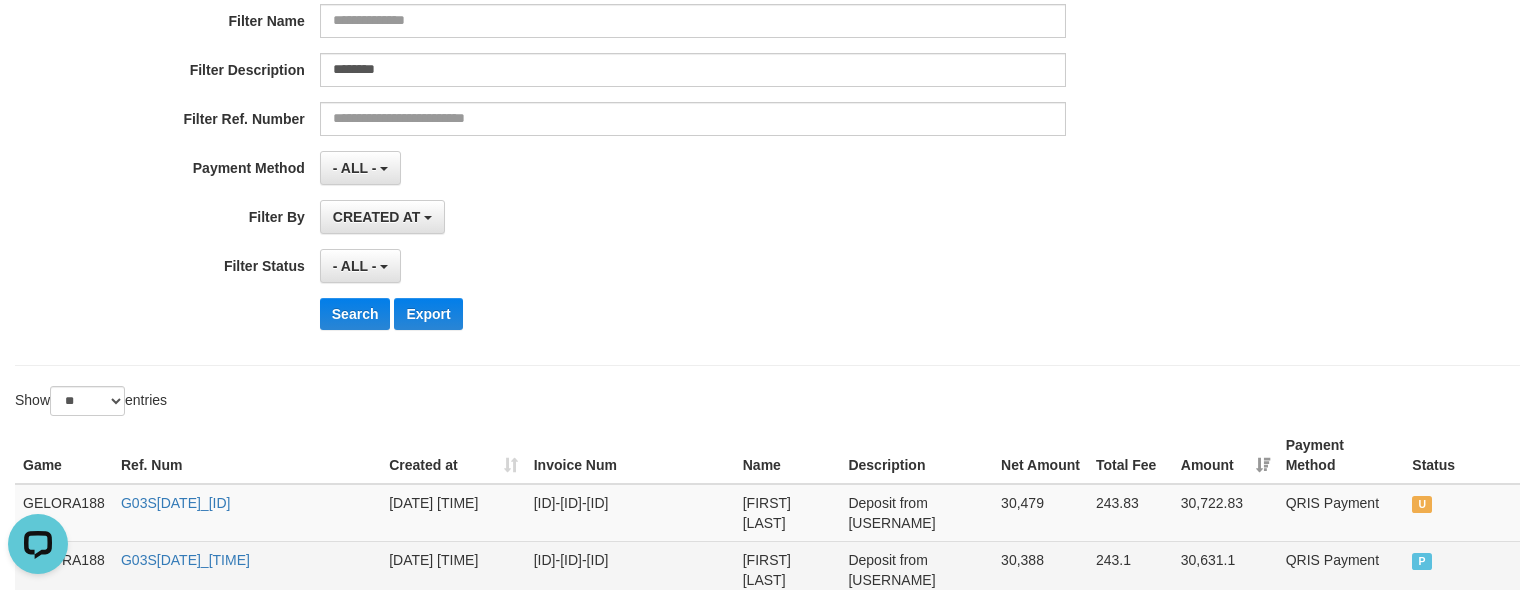 copy on "G03S[DATE]_[ID]" 